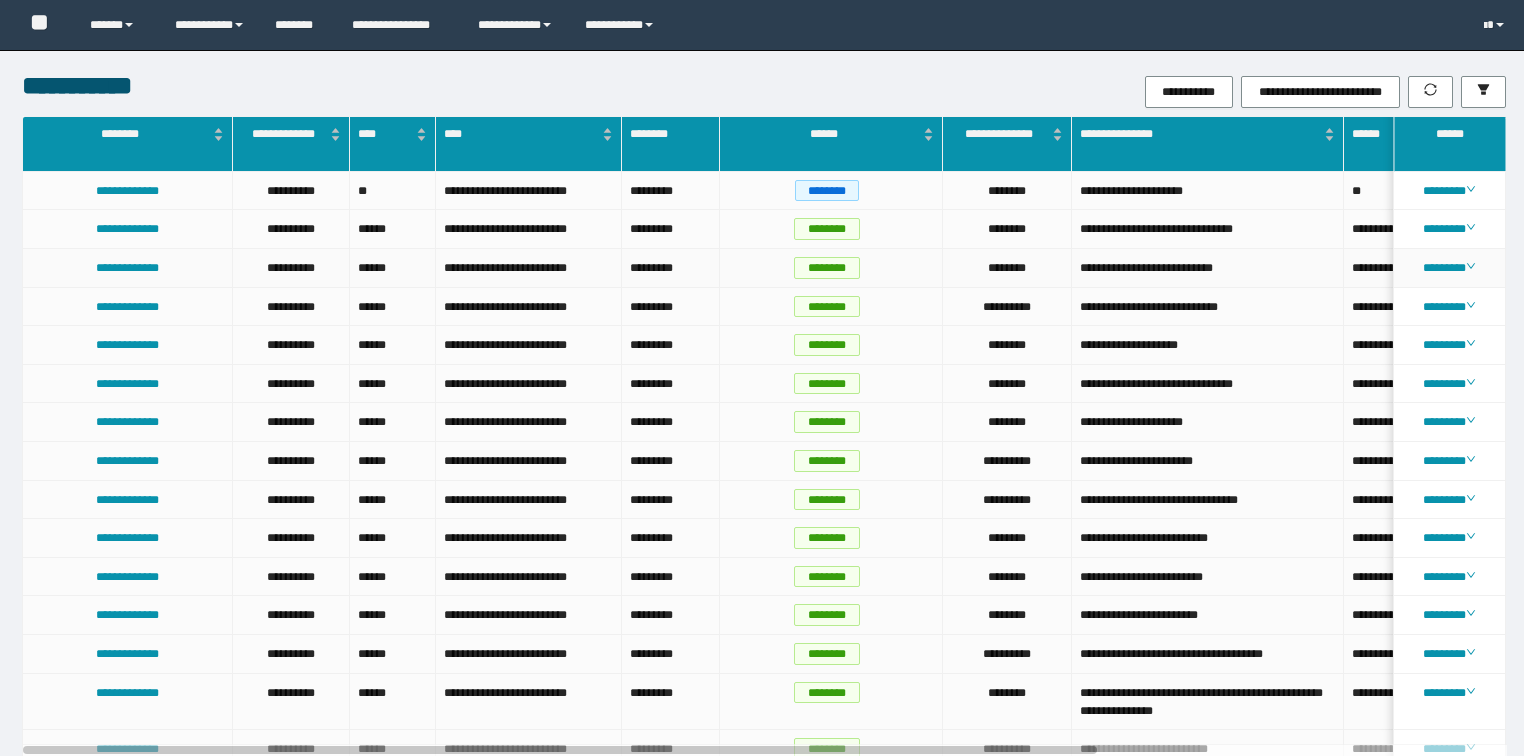 scroll, scrollTop: 0, scrollLeft: 0, axis: both 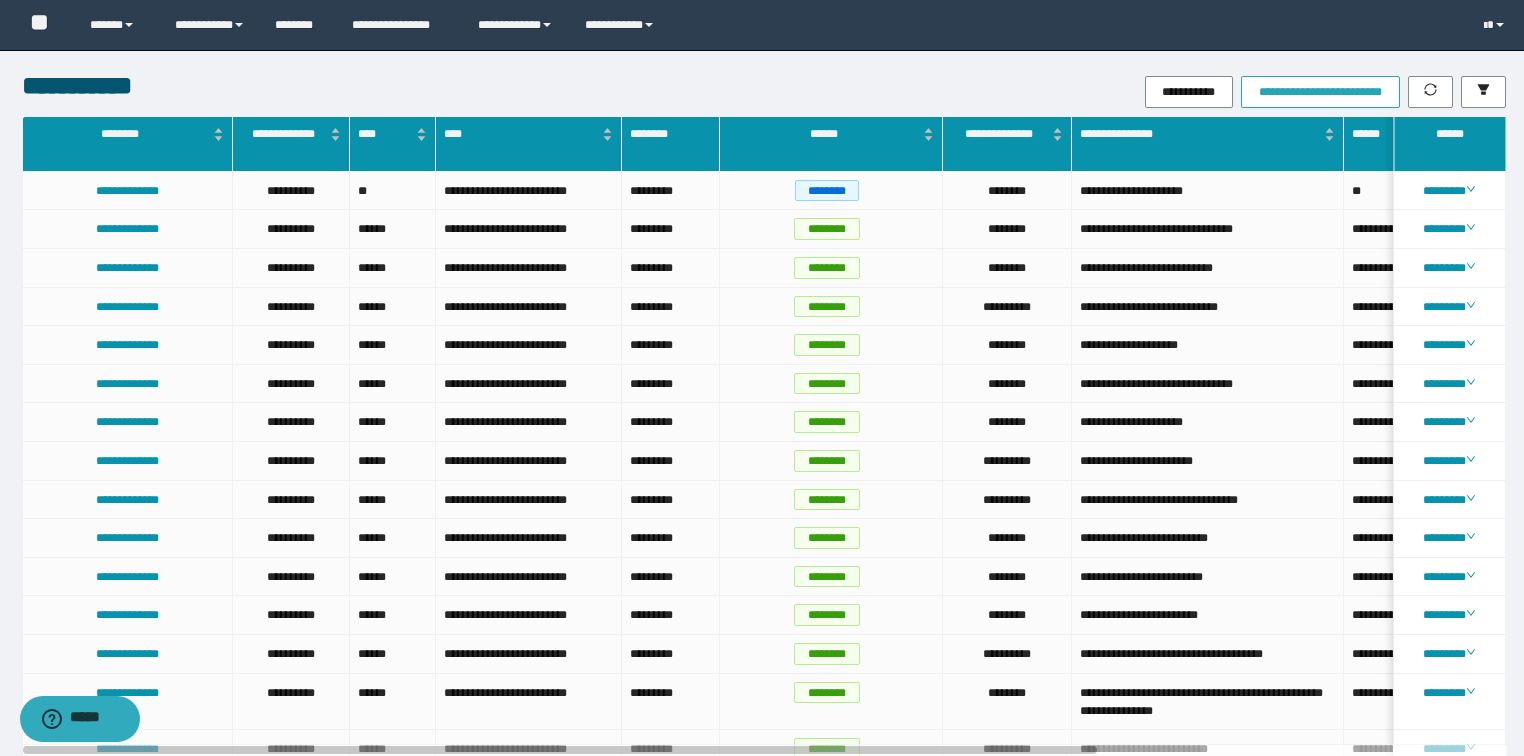 click on "**********" at bounding box center [1320, 92] 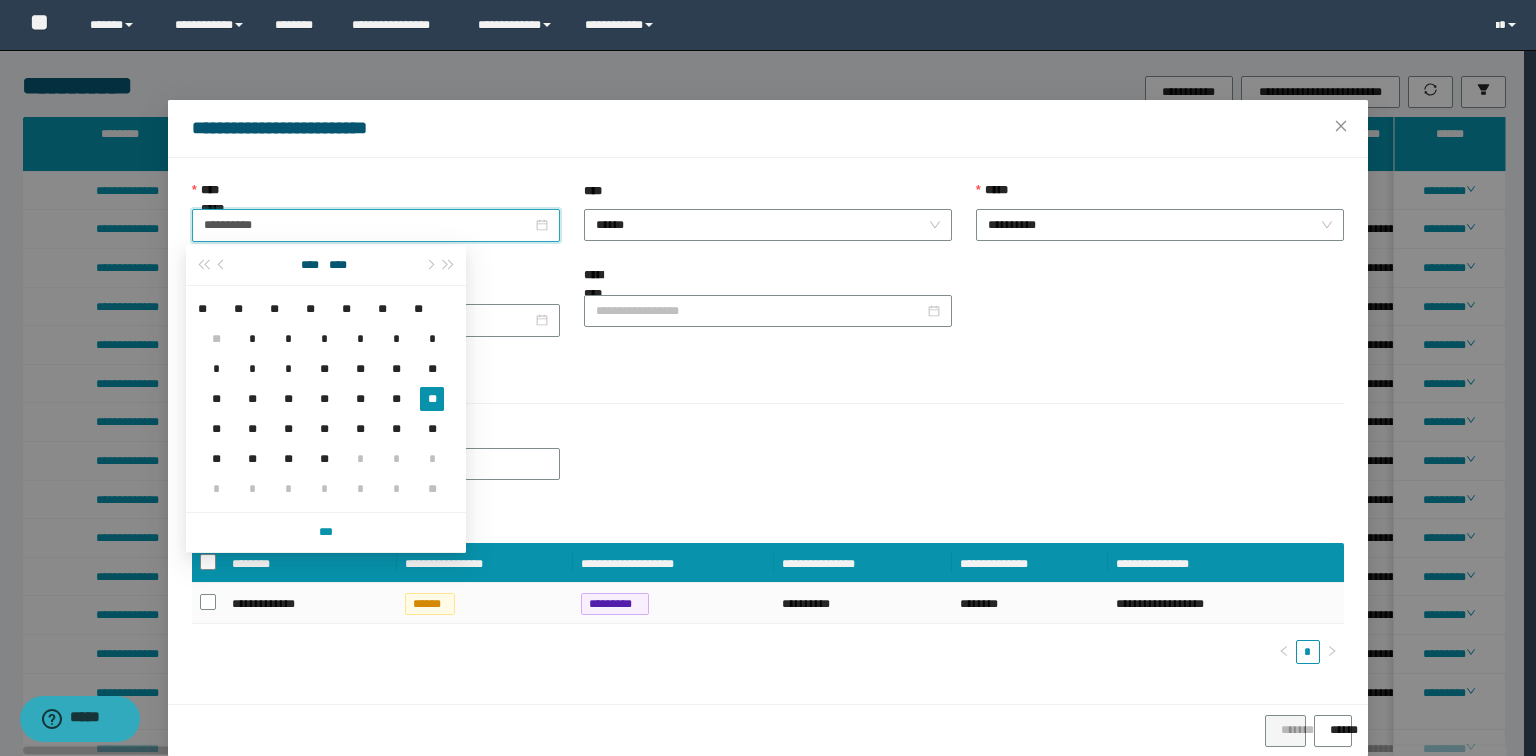drag, startPoint x: 275, startPoint y: 224, endPoint x: 25, endPoint y: 229, distance: 250.04999 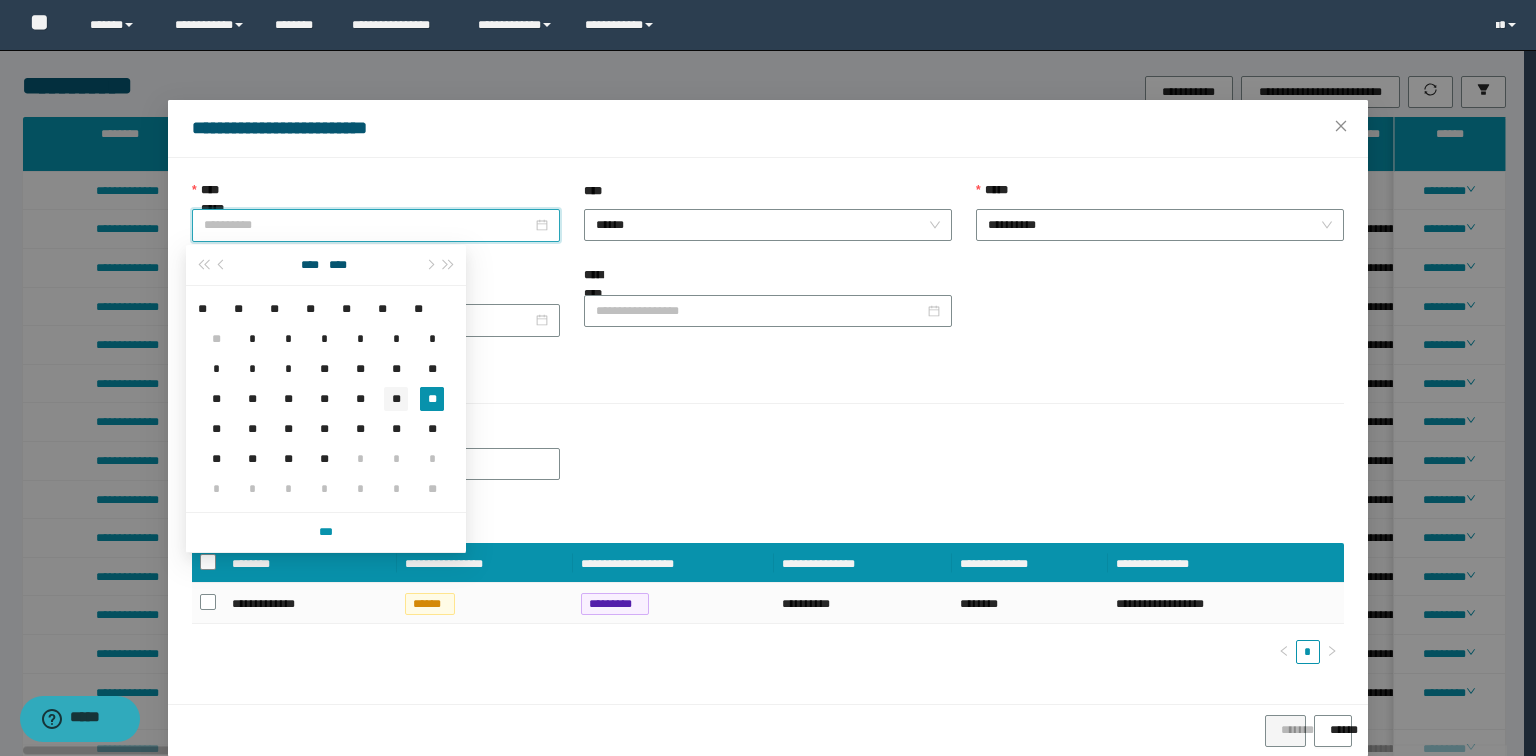 type on "**********" 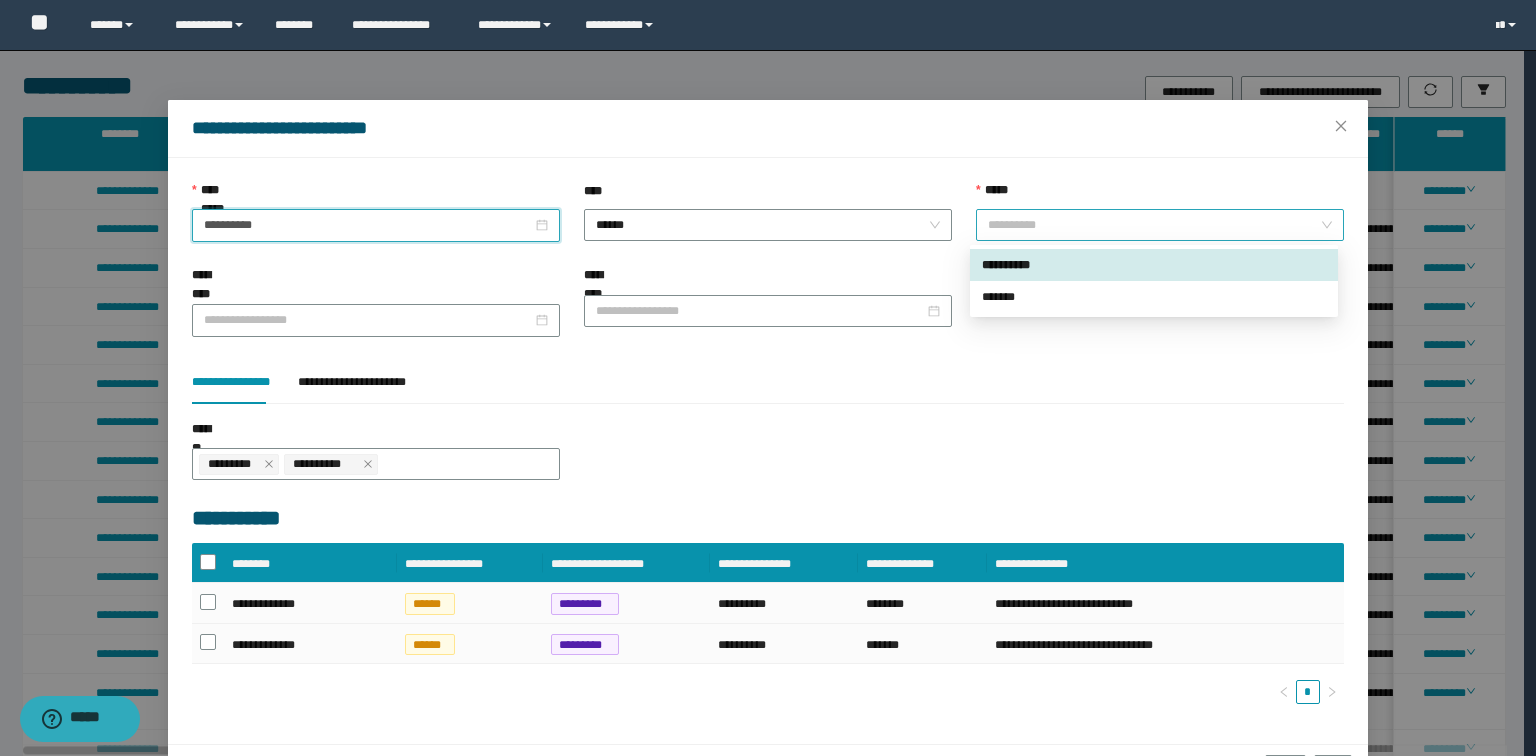 click on "**********" at bounding box center [1160, 225] 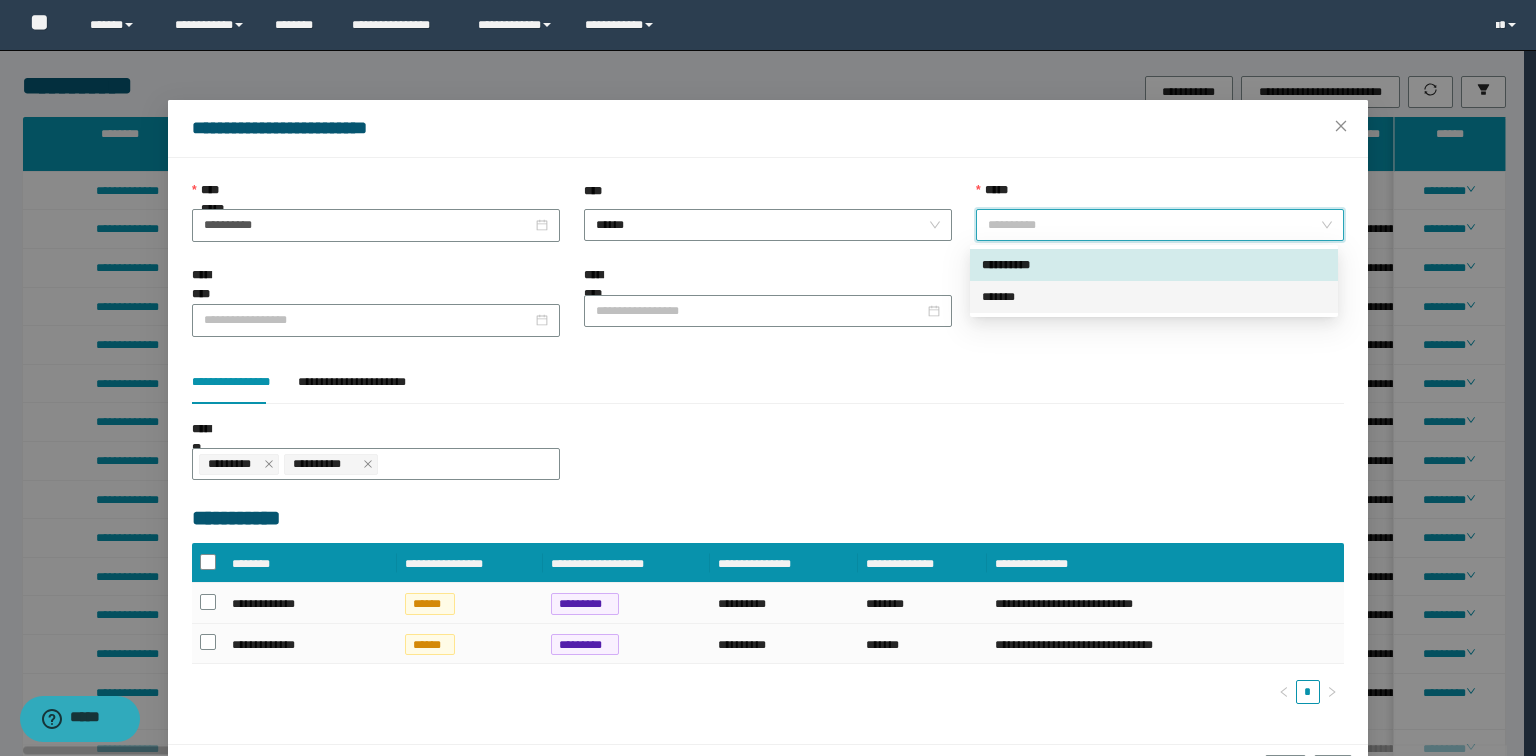 click on "*******" at bounding box center (1154, 297) 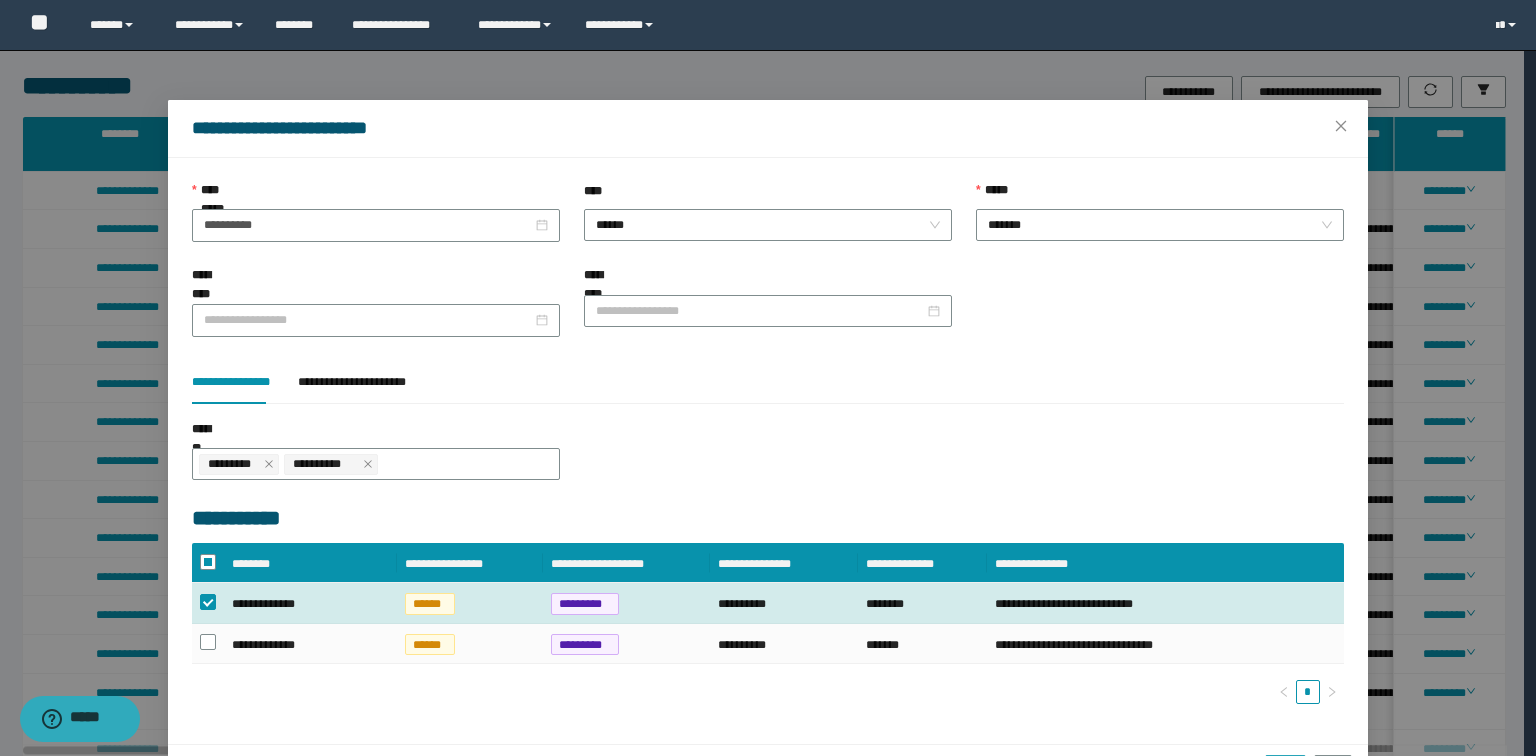 click on "*******" at bounding box center (1285, 764) 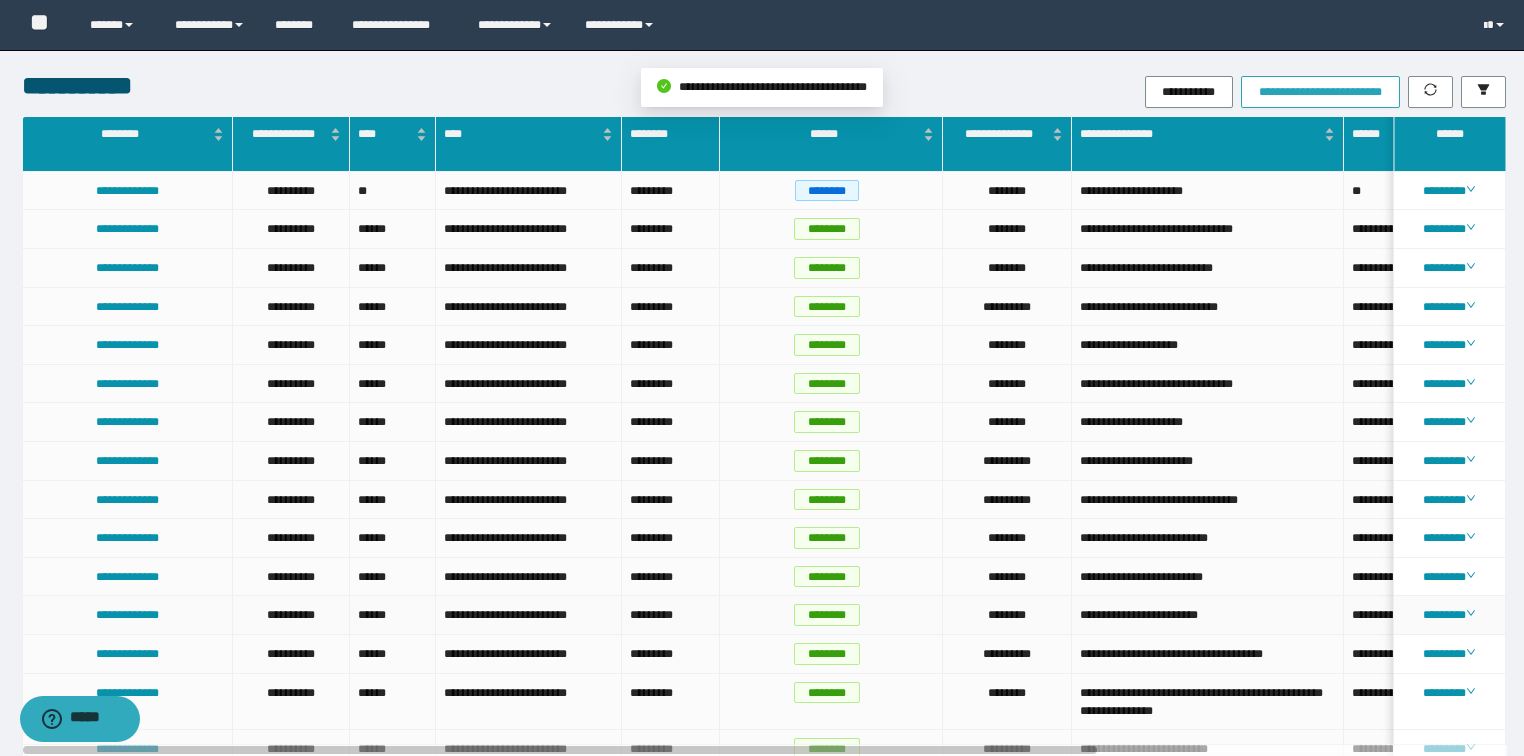 scroll, scrollTop: 1306, scrollLeft: 0, axis: vertical 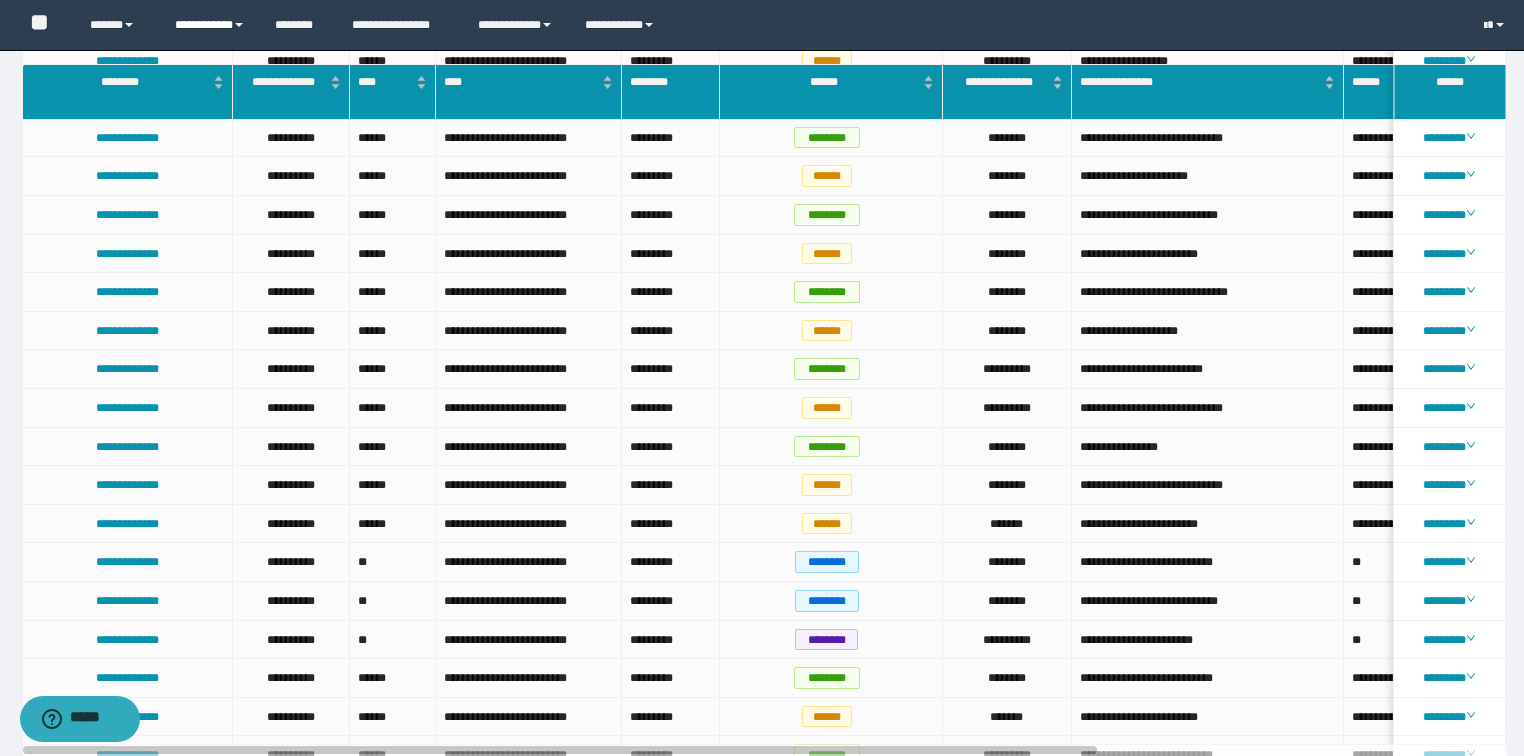 click on "**********" at bounding box center (210, 25) 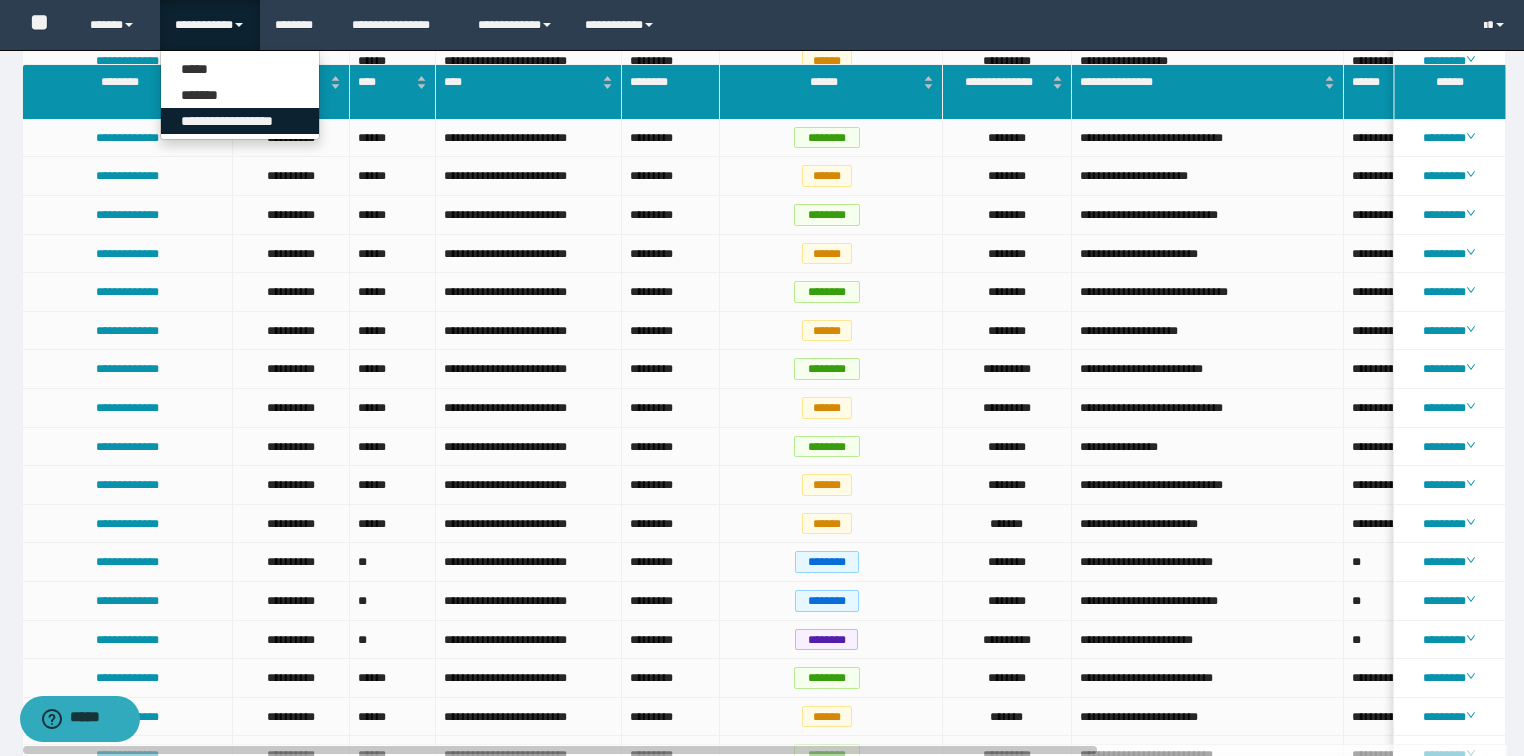click on "**********" at bounding box center (240, 121) 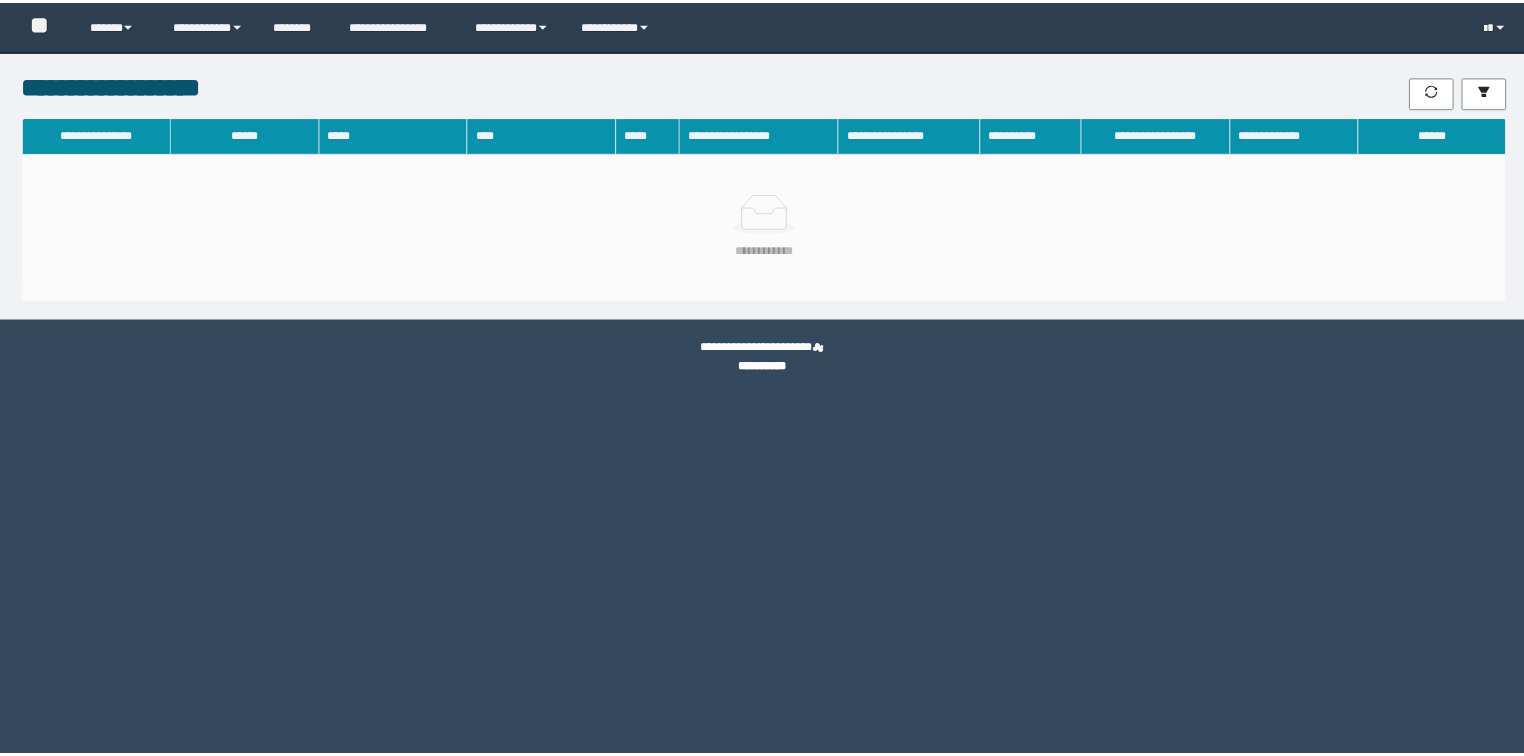 scroll, scrollTop: 0, scrollLeft: 0, axis: both 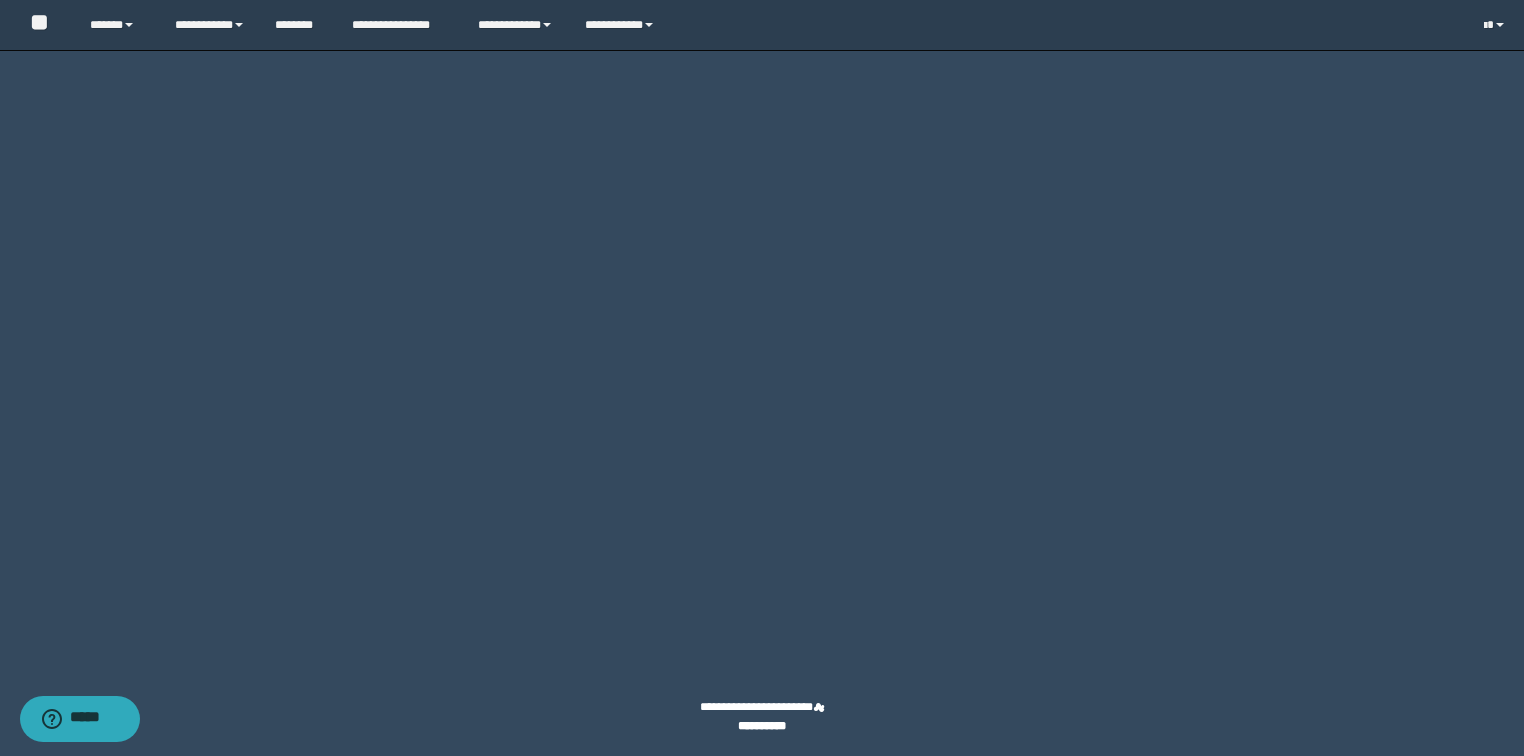 click on "********" at bounding box center (1431, -2309) 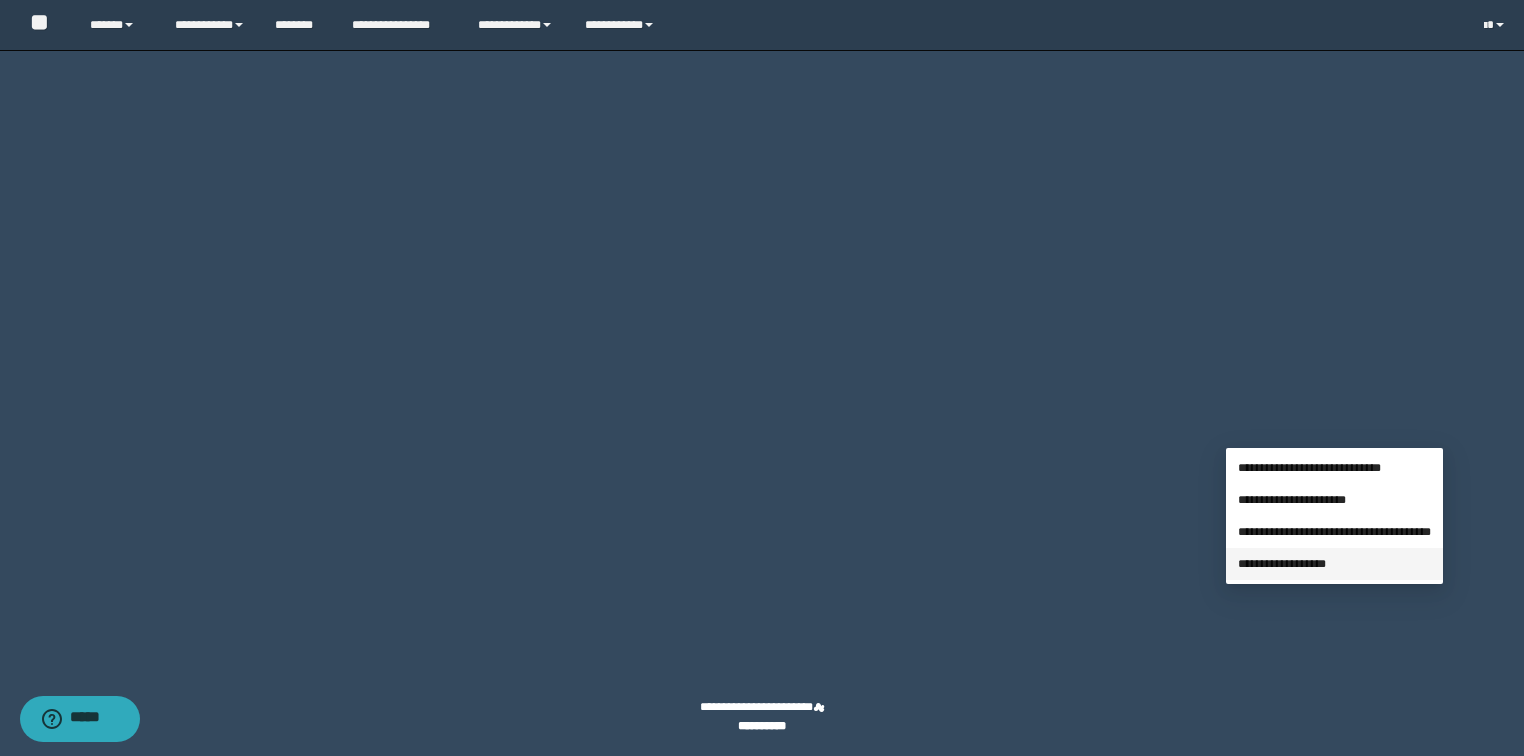 click on "**********" at bounding box center [1282, 564] 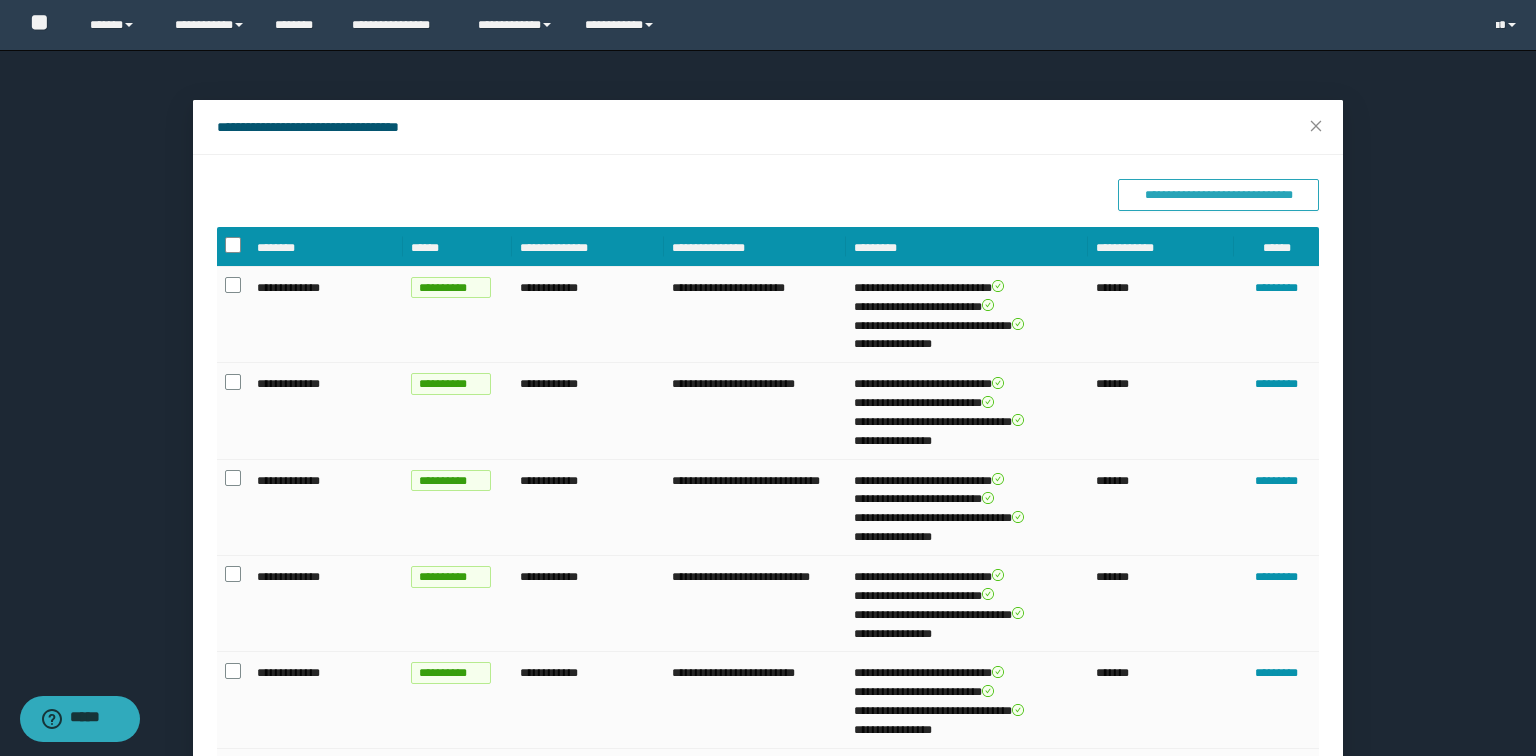 click on "**********" at bounding box center (1218, 195) 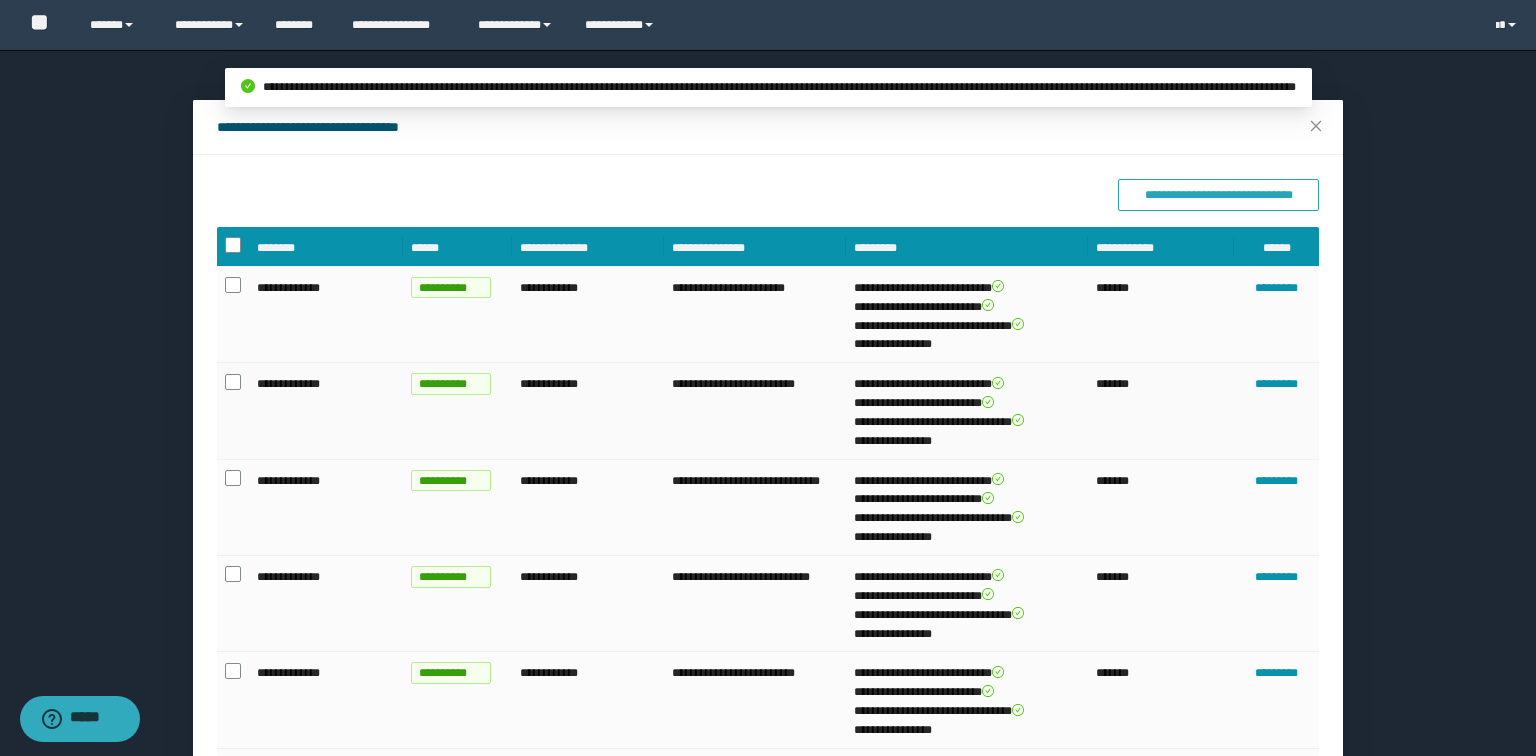 scroll, scrollTop: 613, scrollLeft: 0, axis: vertical 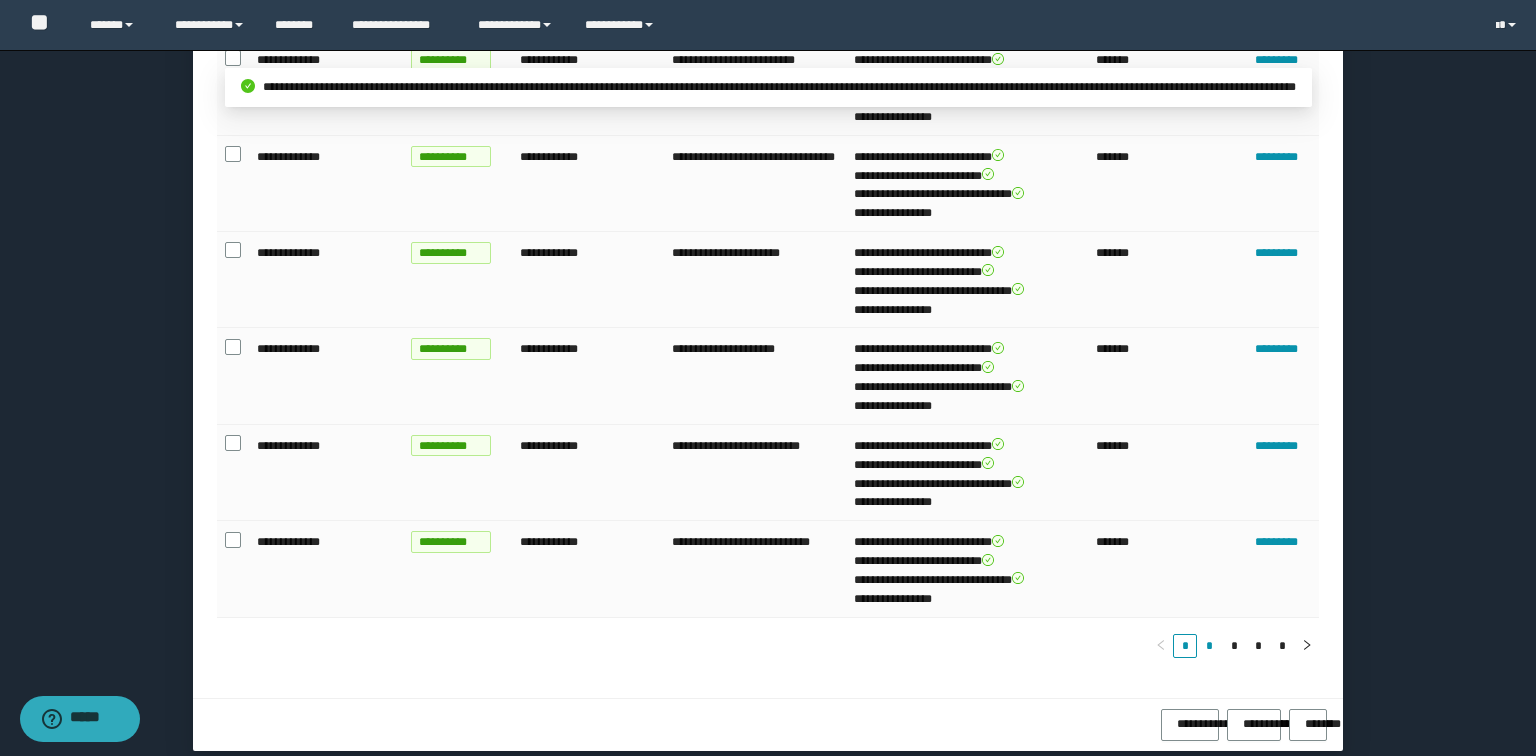 click on "*" at bounding box center [1209, 646] 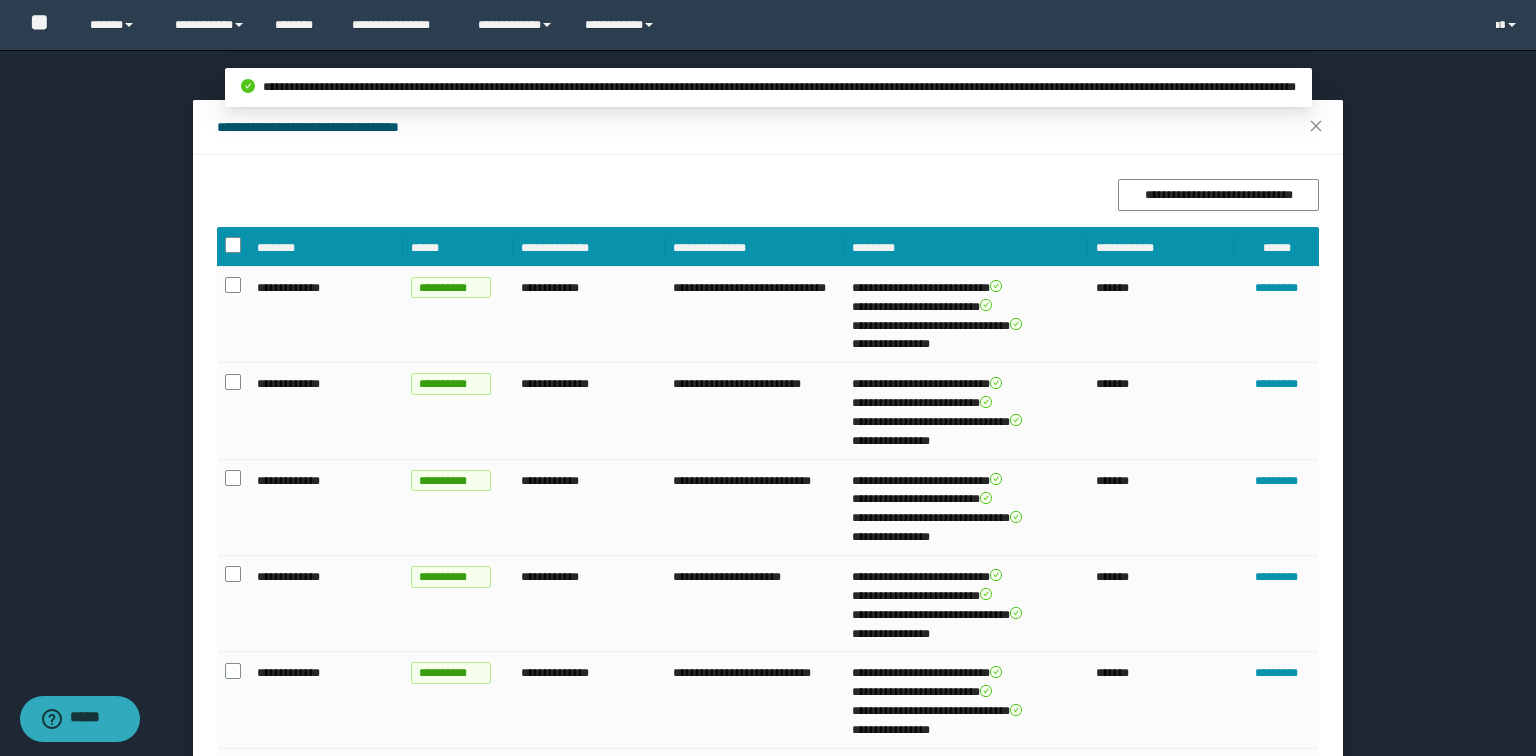 scroll, scrollTop: 613, scrollLeft: 0, axis: vertical 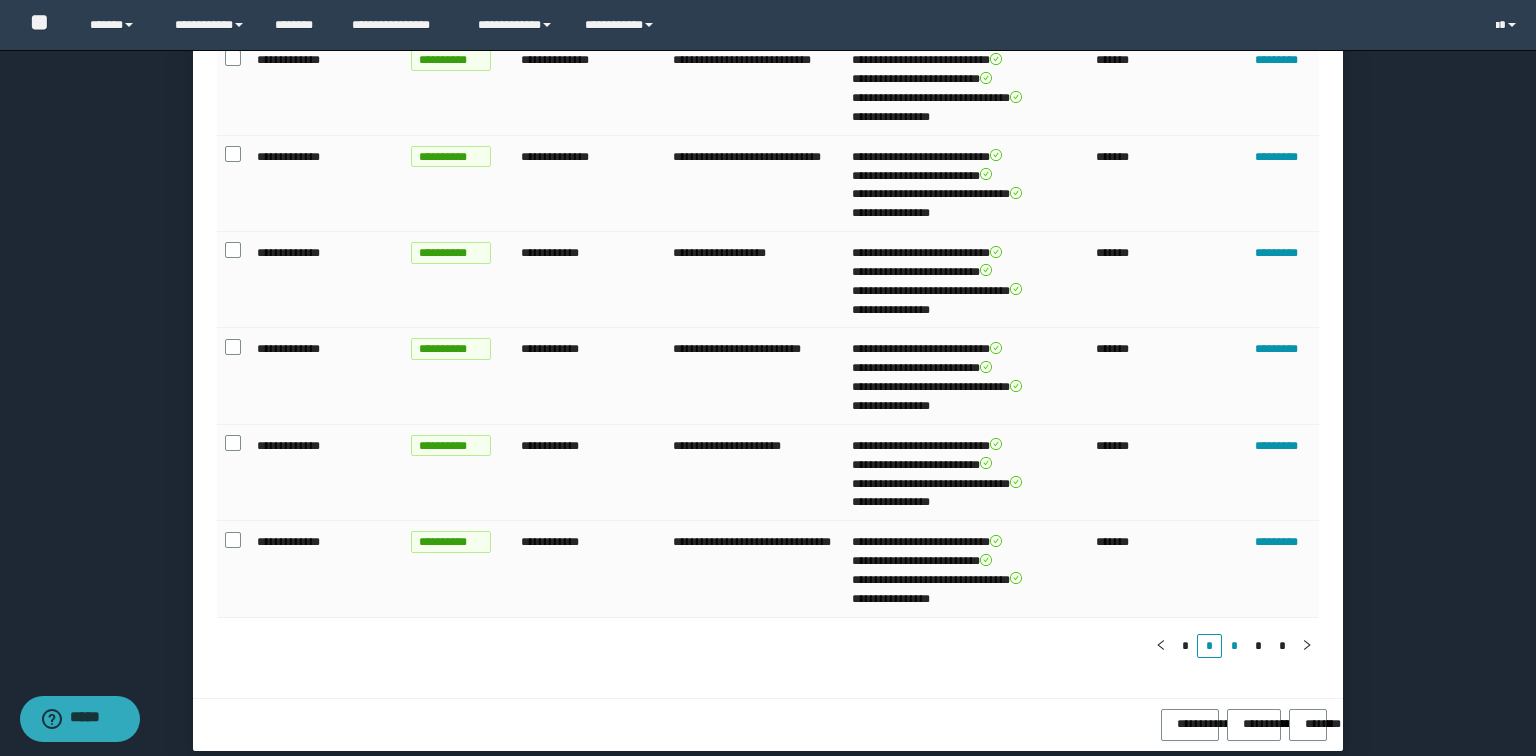 click on "*" at bounding box center (1234, 646) 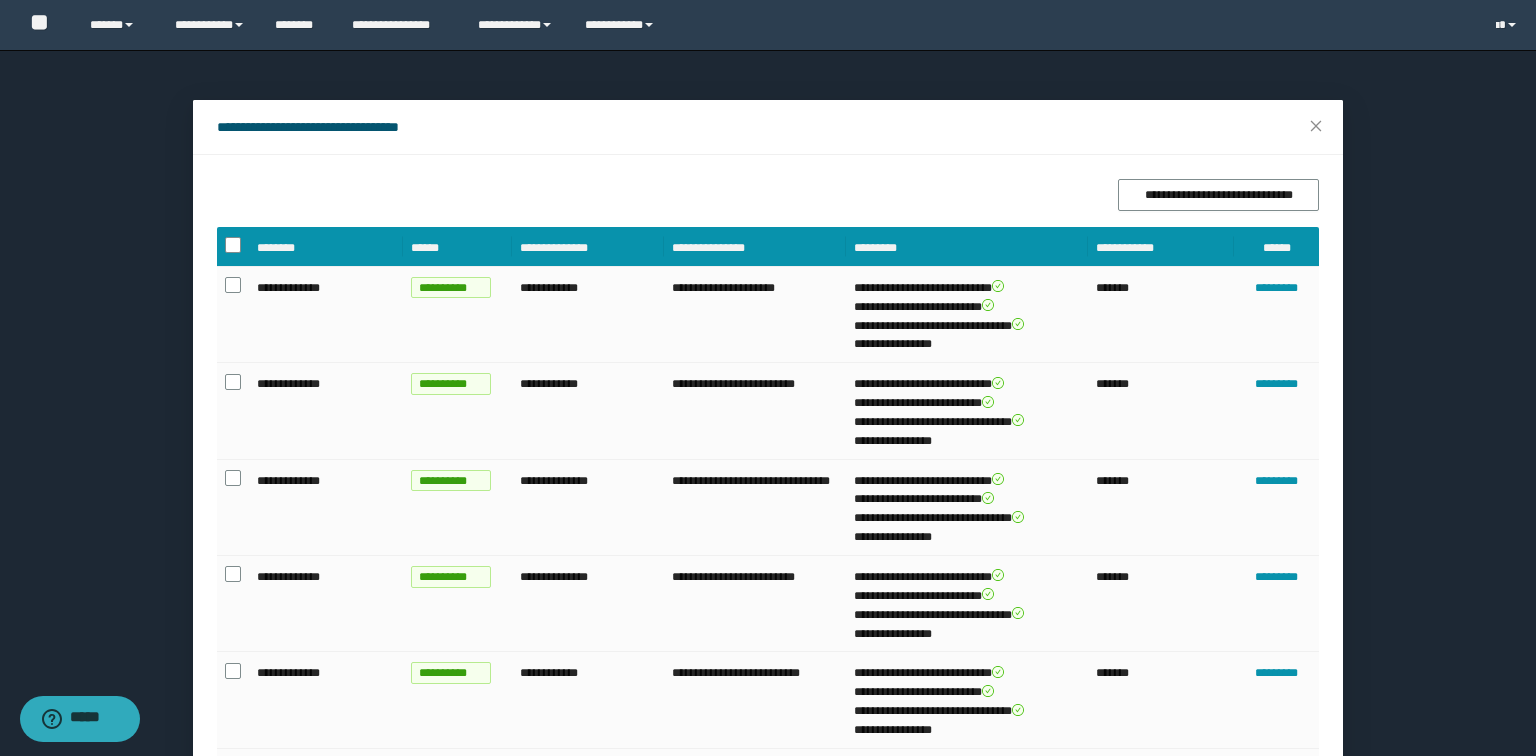 scroll, scrollTop: 613, scrollLeft: 0, axis: vertical 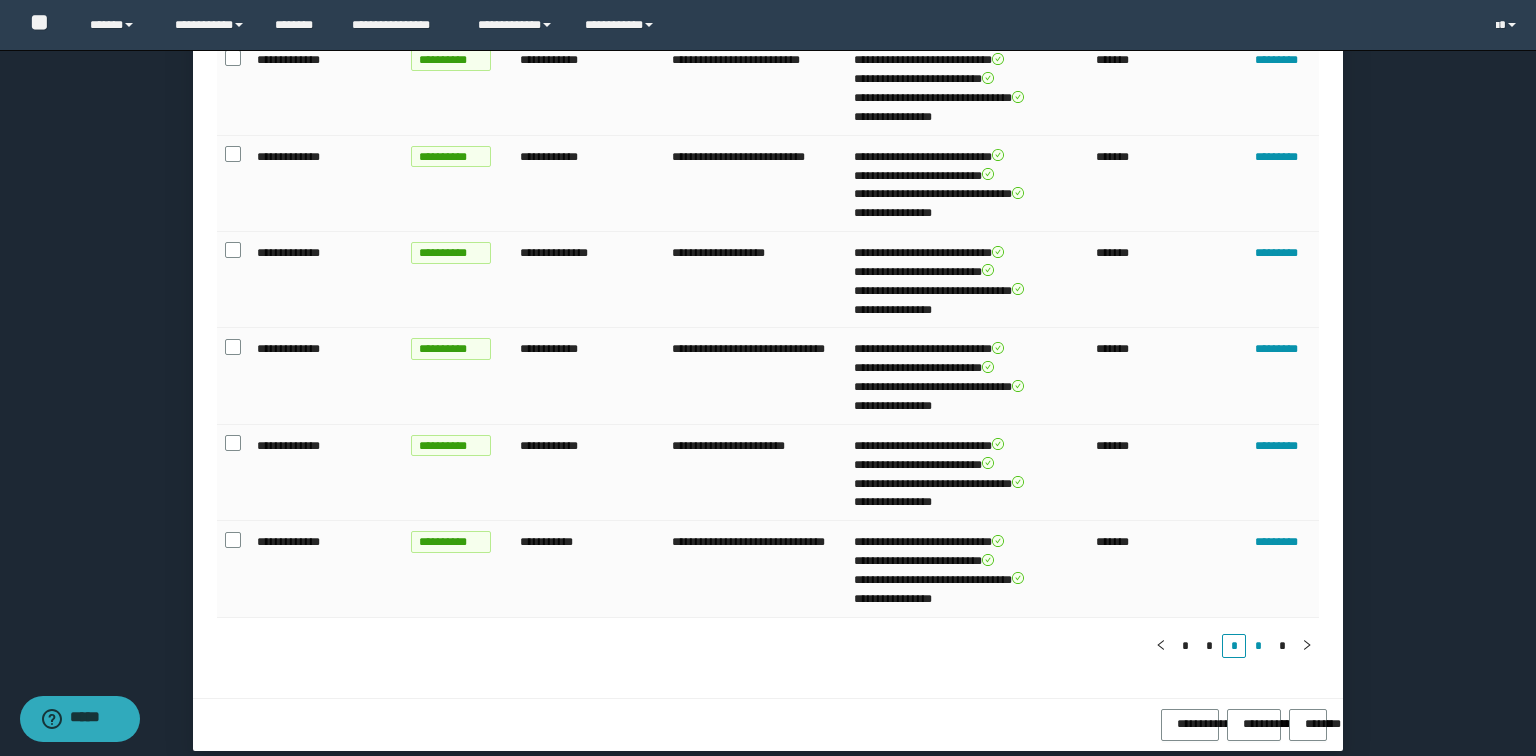 click on "*" at bounding box center (1258, 646) 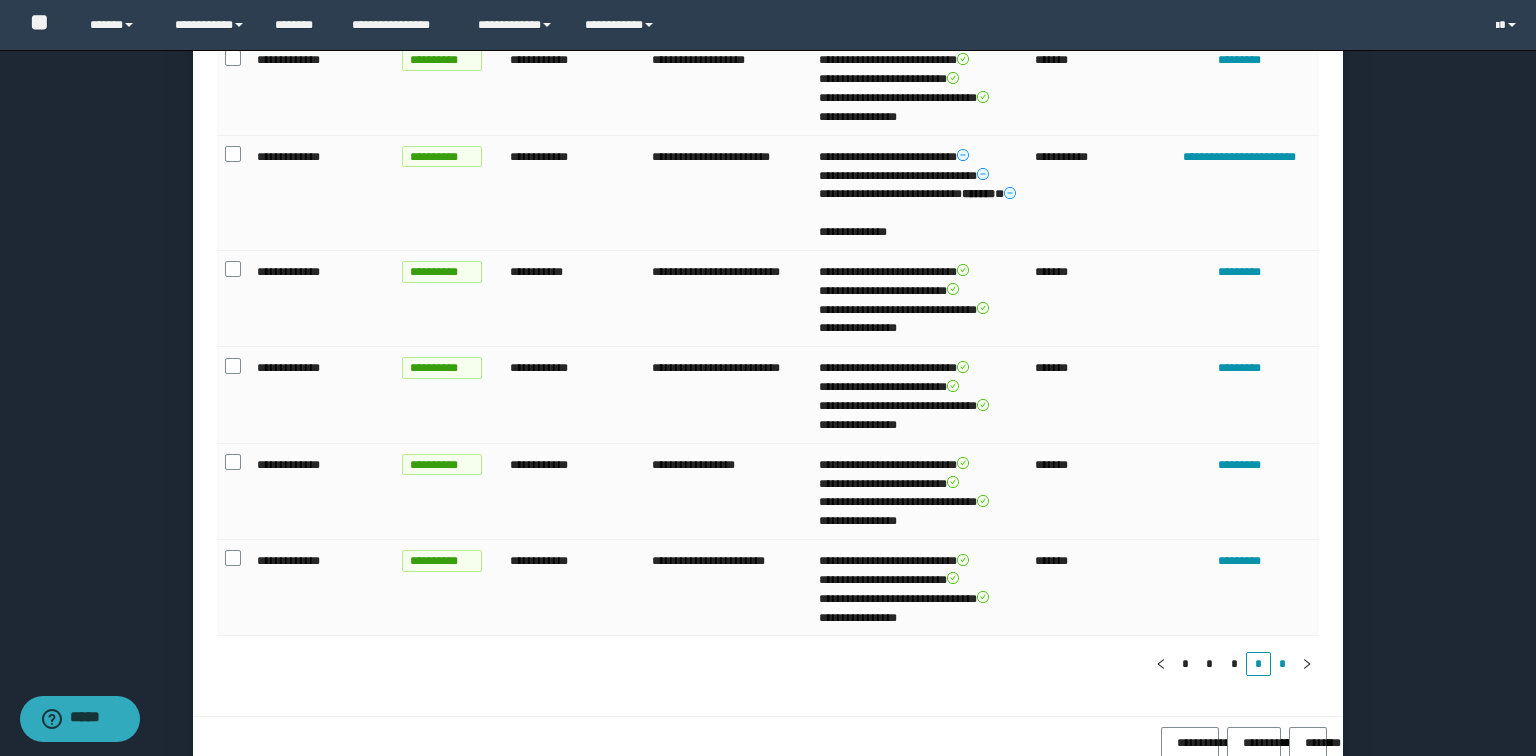 click on "*" at bounding box center [1283, 664] 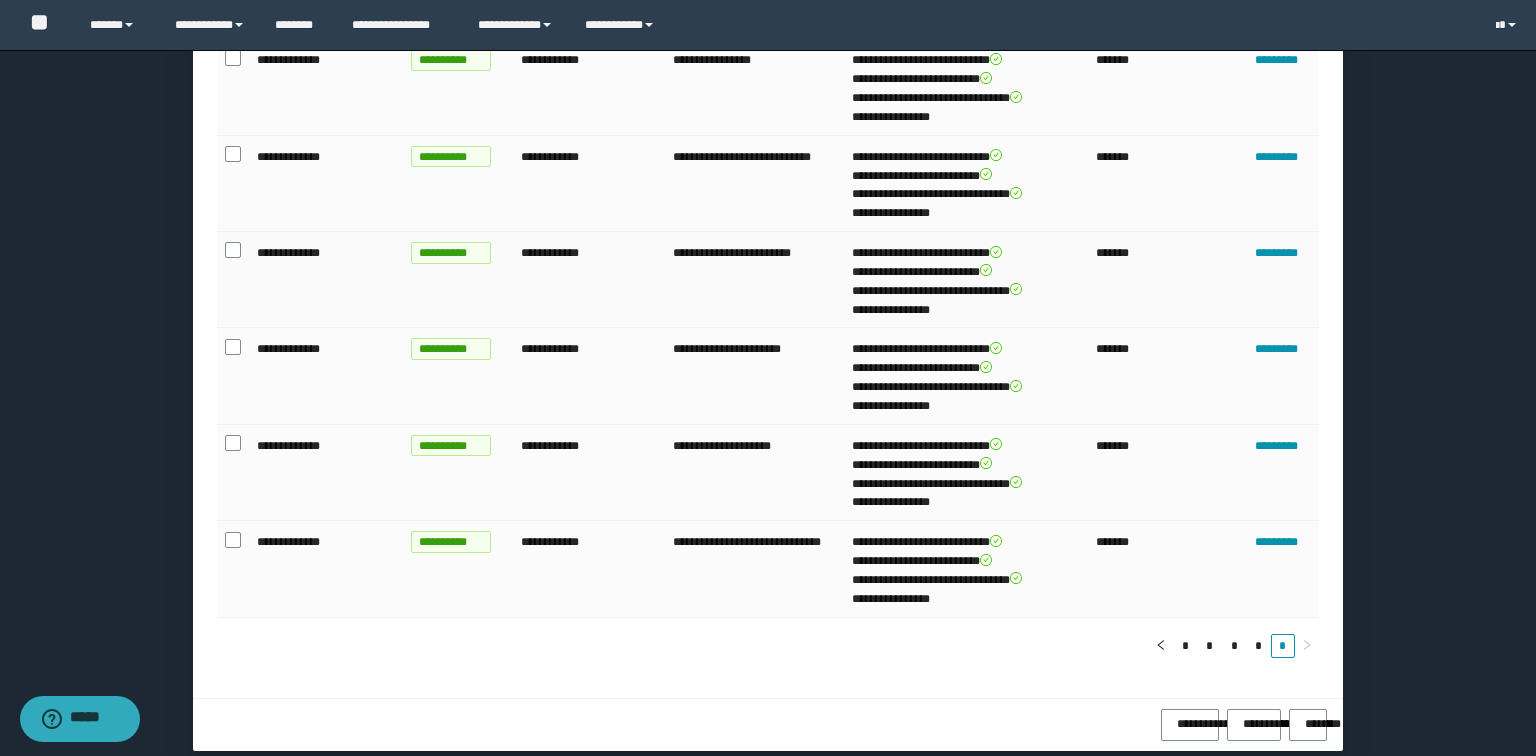 scroll, scrollTop: 0, scrollLeft: 0, axis: both 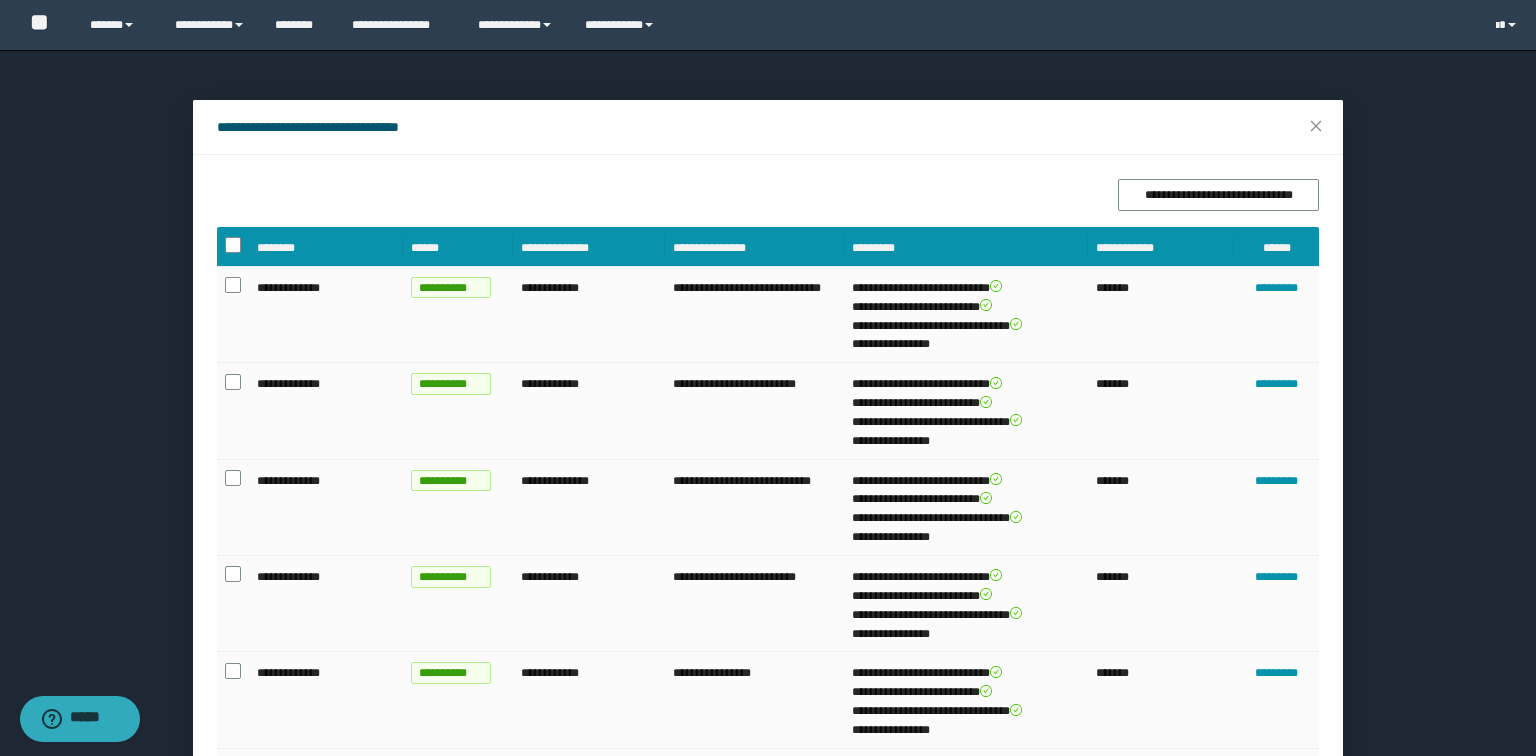 type 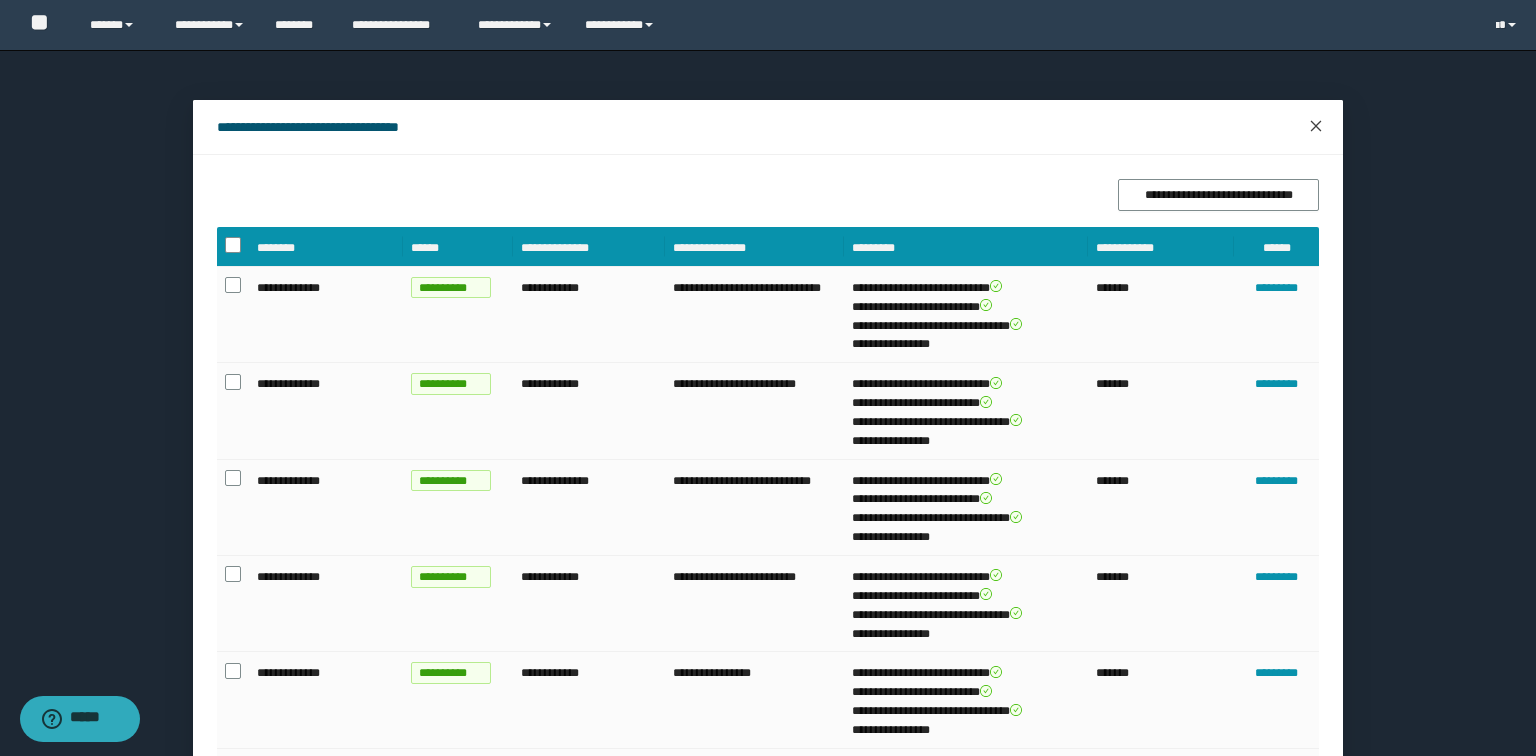 click 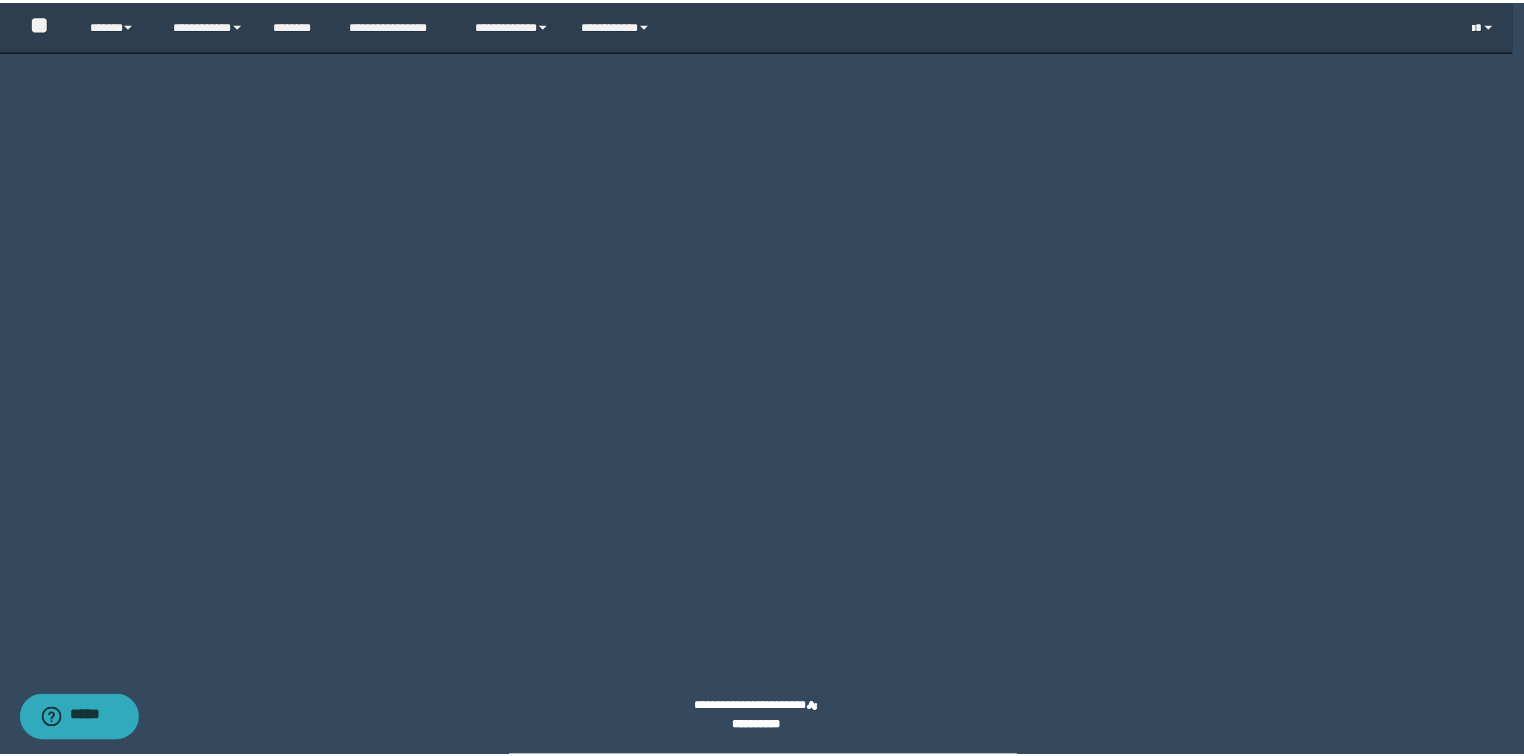 scroll, scrollTop: 13061, scrollLeft: 0, axis: vertical 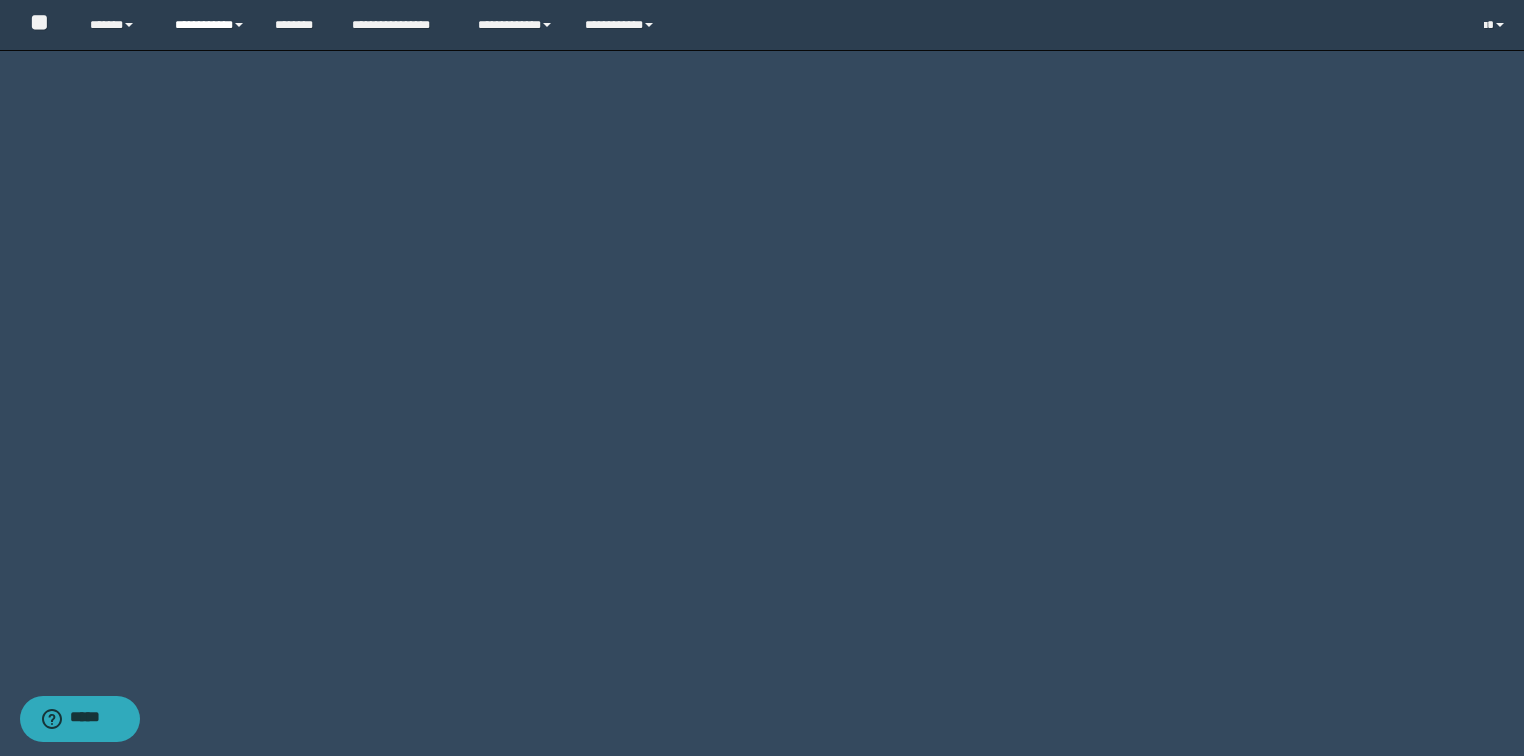 click on "**********" at bounding box center (210, 25) 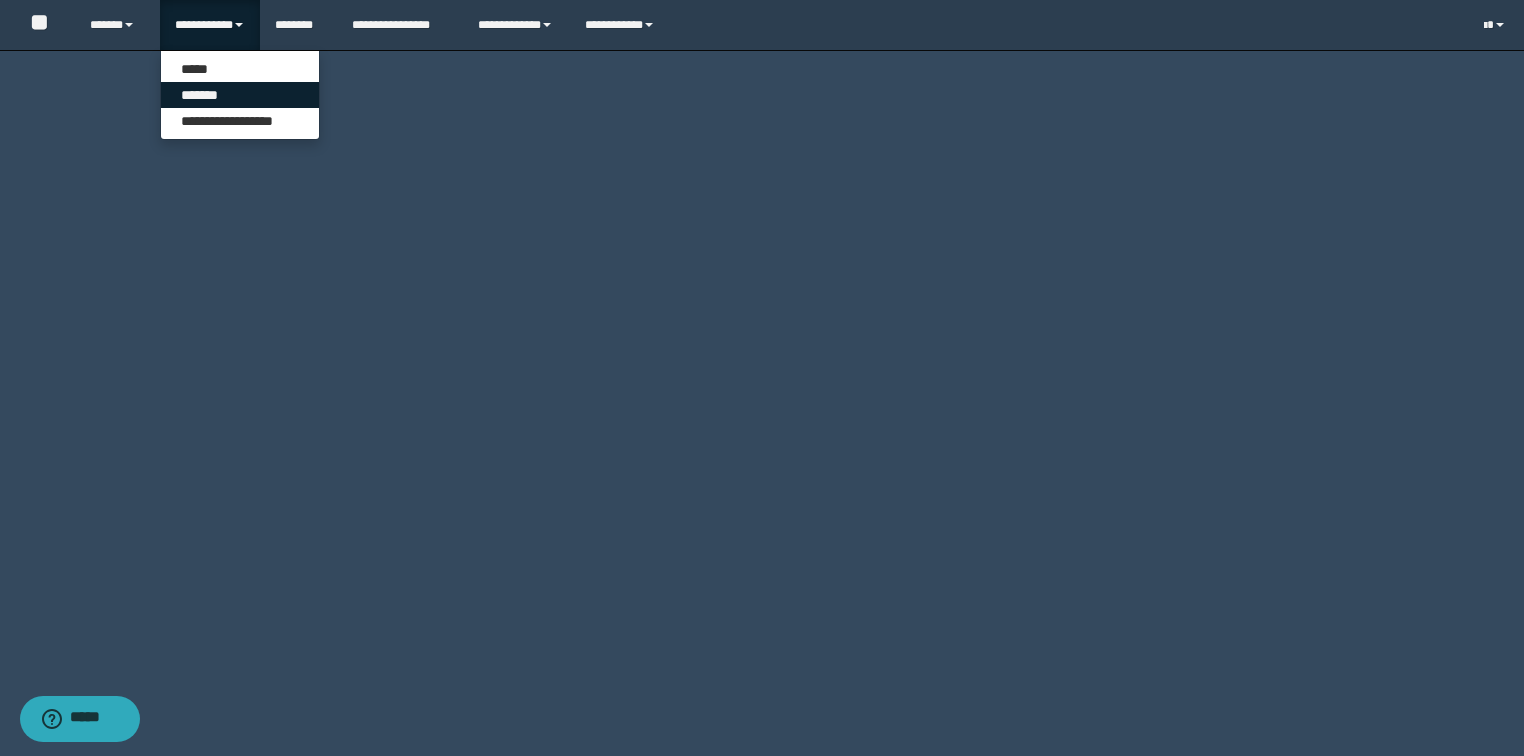click on "*******" at bounding box center (240, 95) 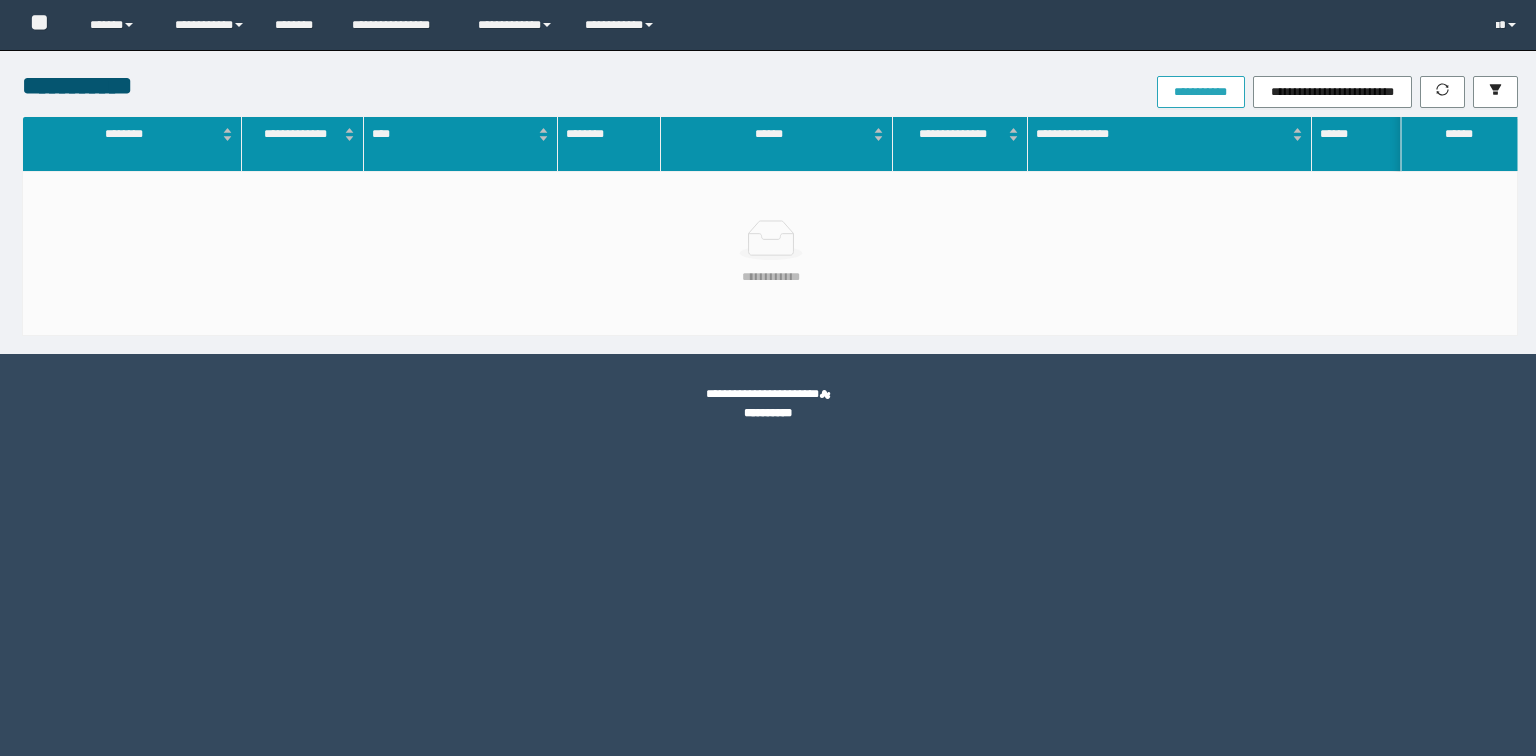 scroll, scrollTop: 0, scrollLeft: 0, axis: both 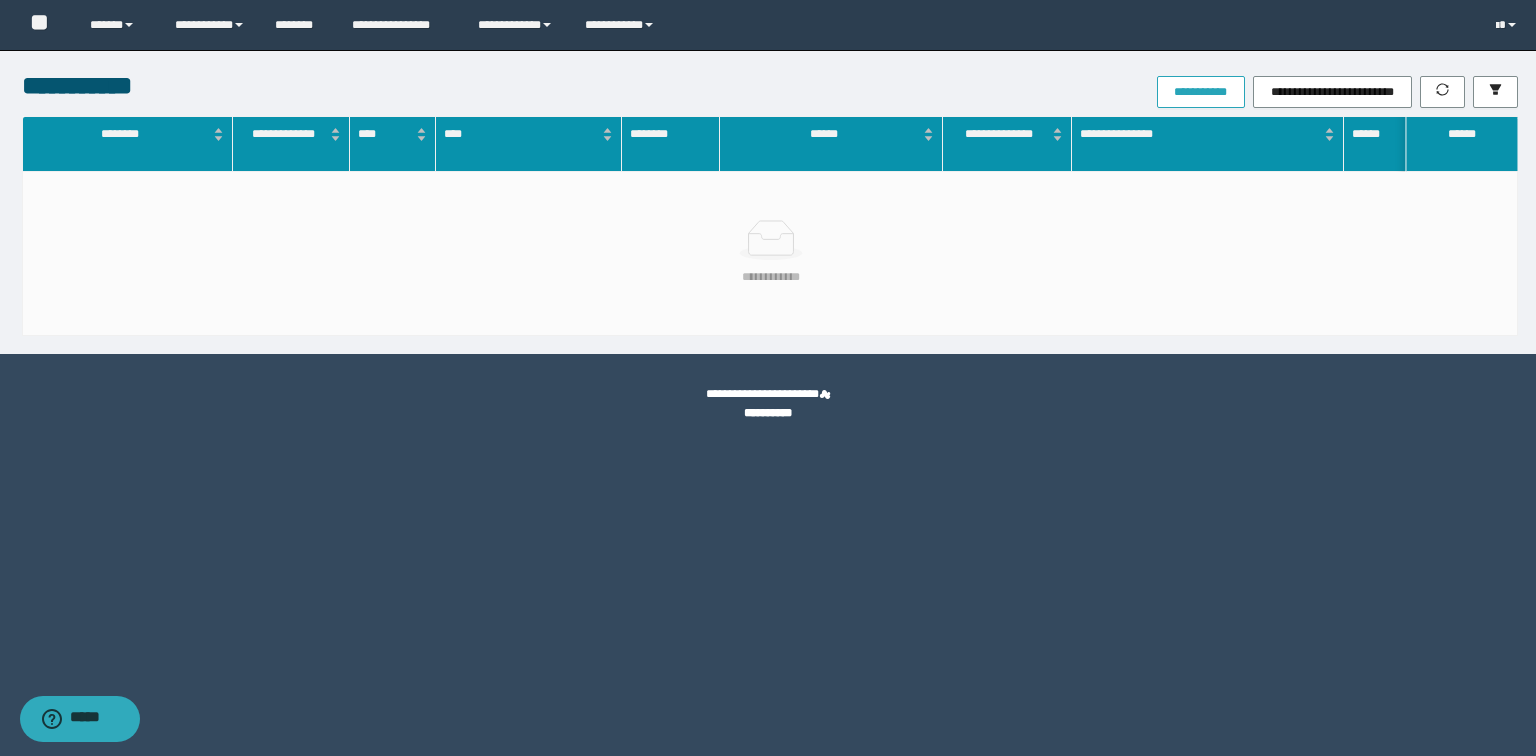click on "**********" at bounding box center [1201, 92] 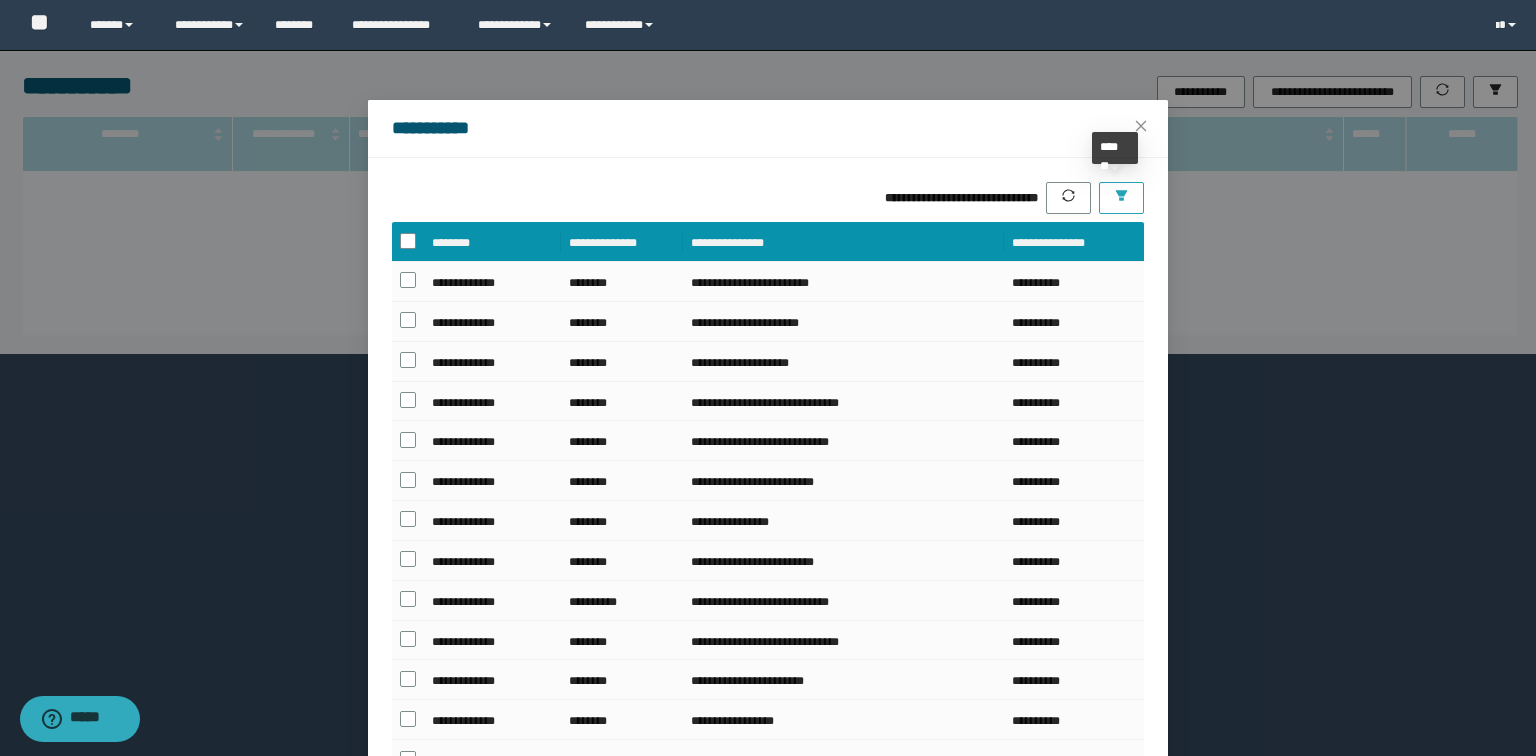 click 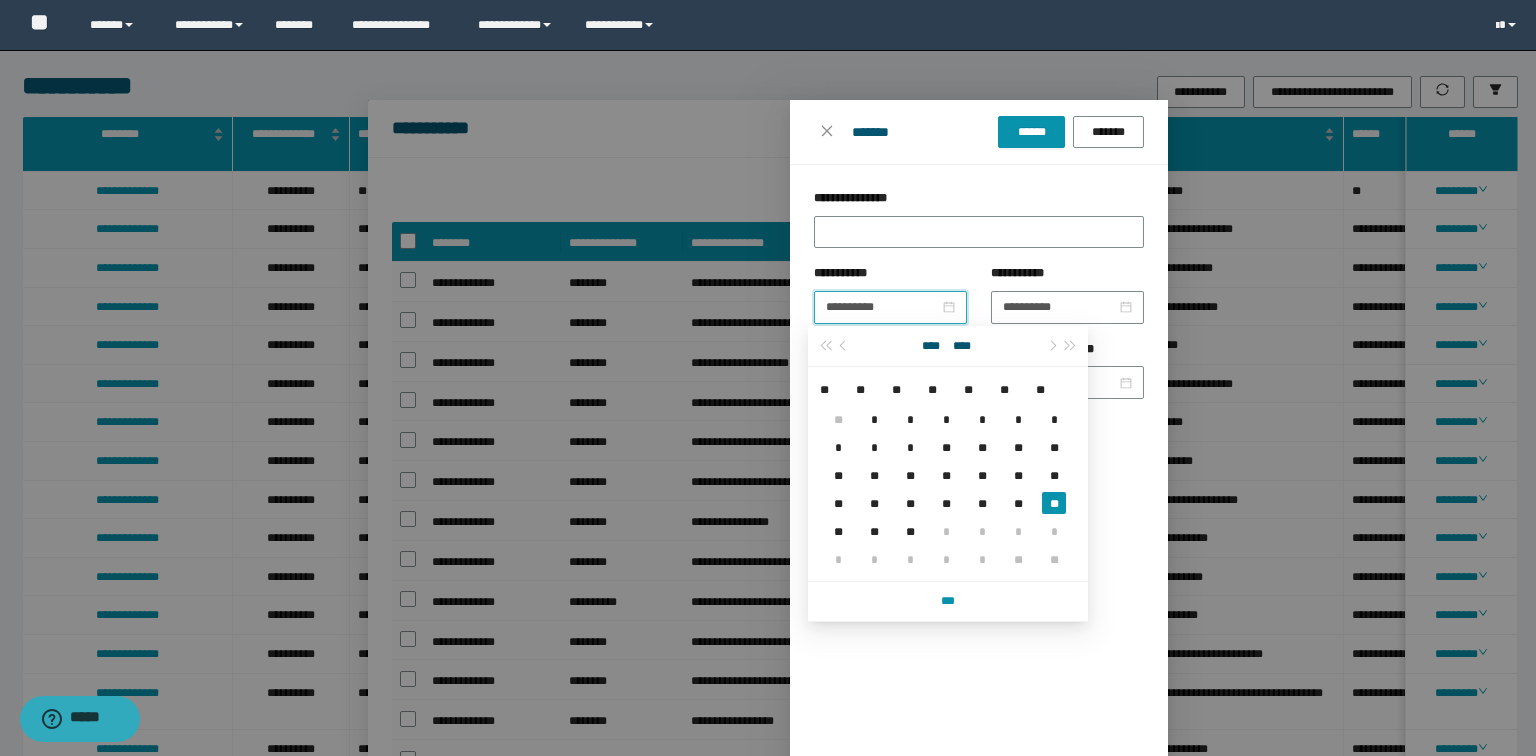 drag, startPoint x: 906, startPoint y: 312, endPoint x: 669, endPoint y: 321, distance: 237.17082 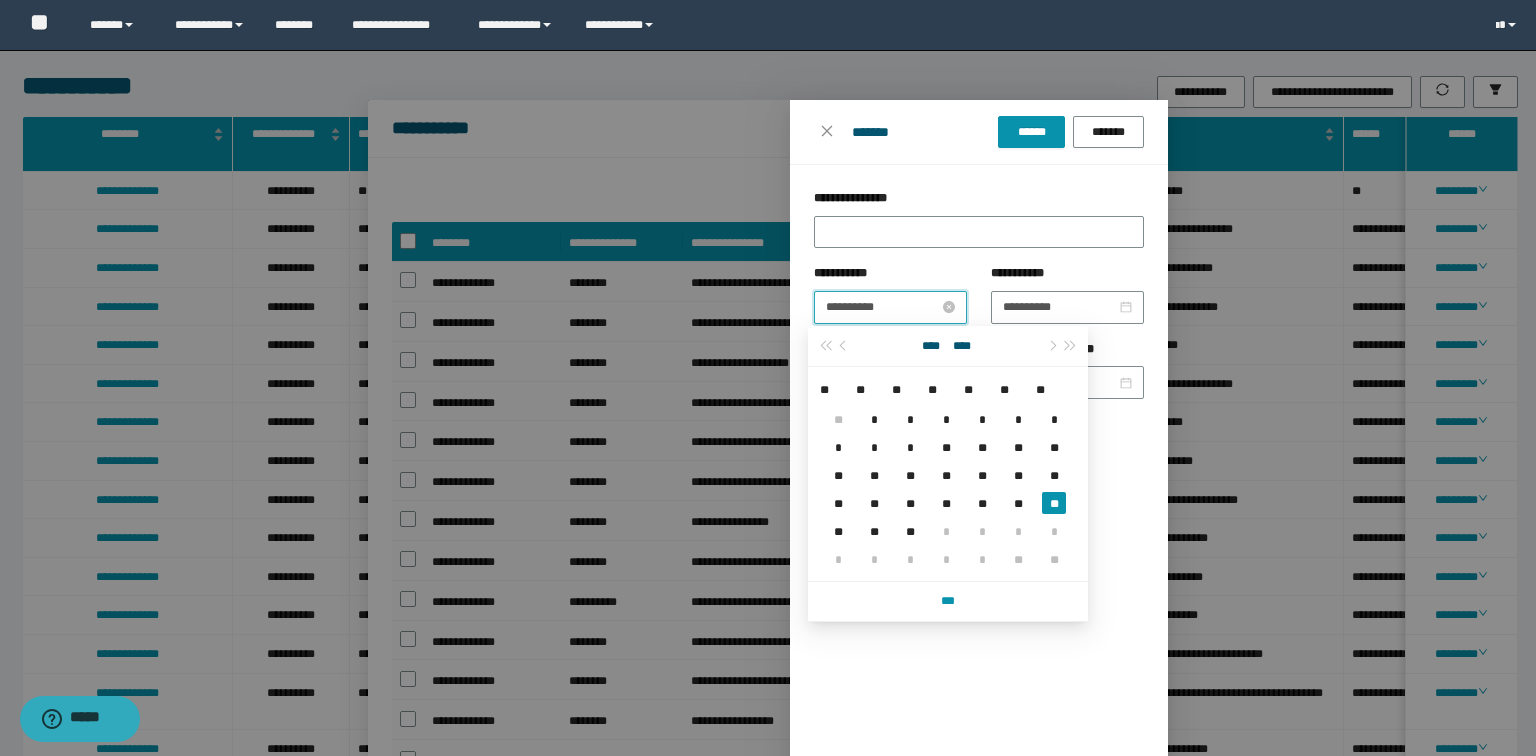 click on "**********" at bounding box center (882, 307) 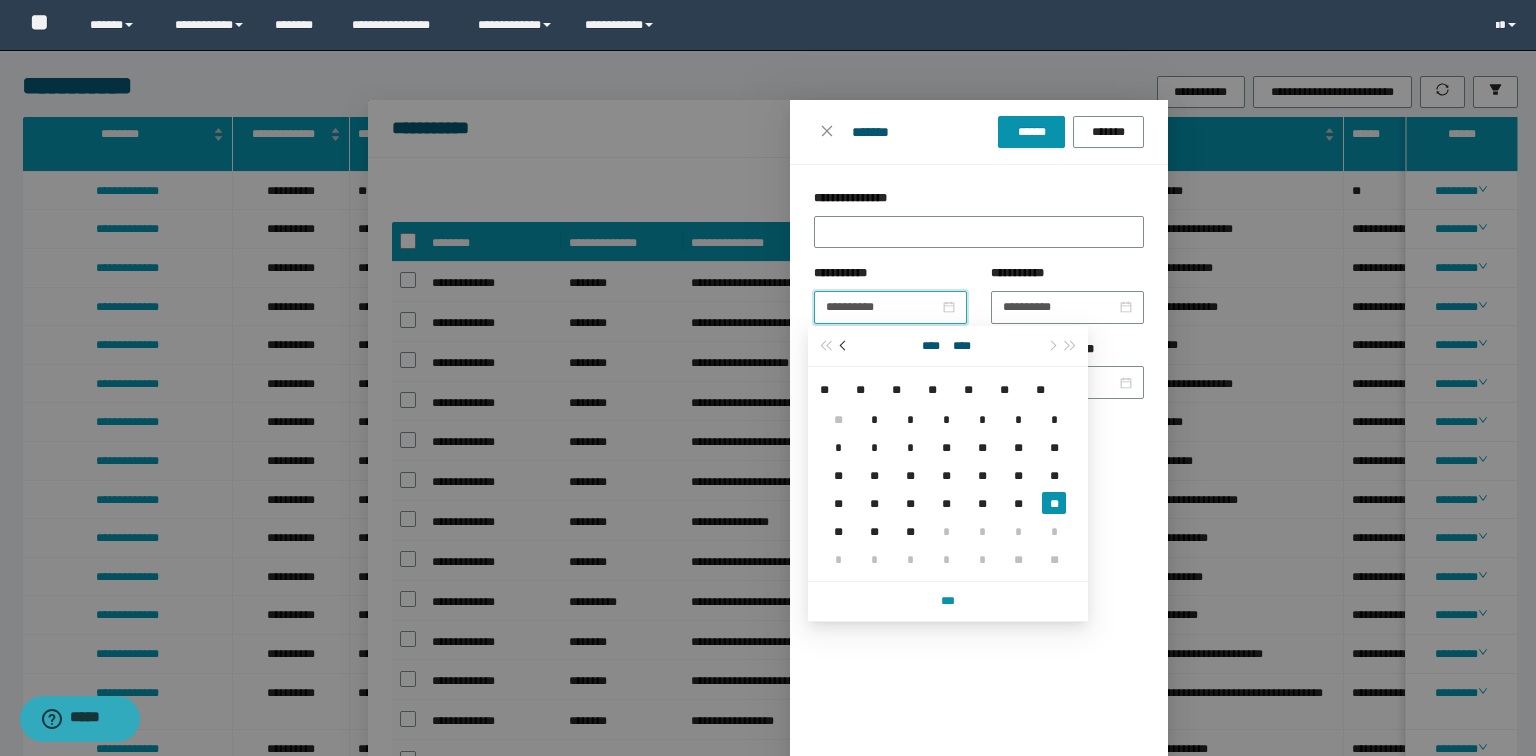 click at bounding box center (845, 346) 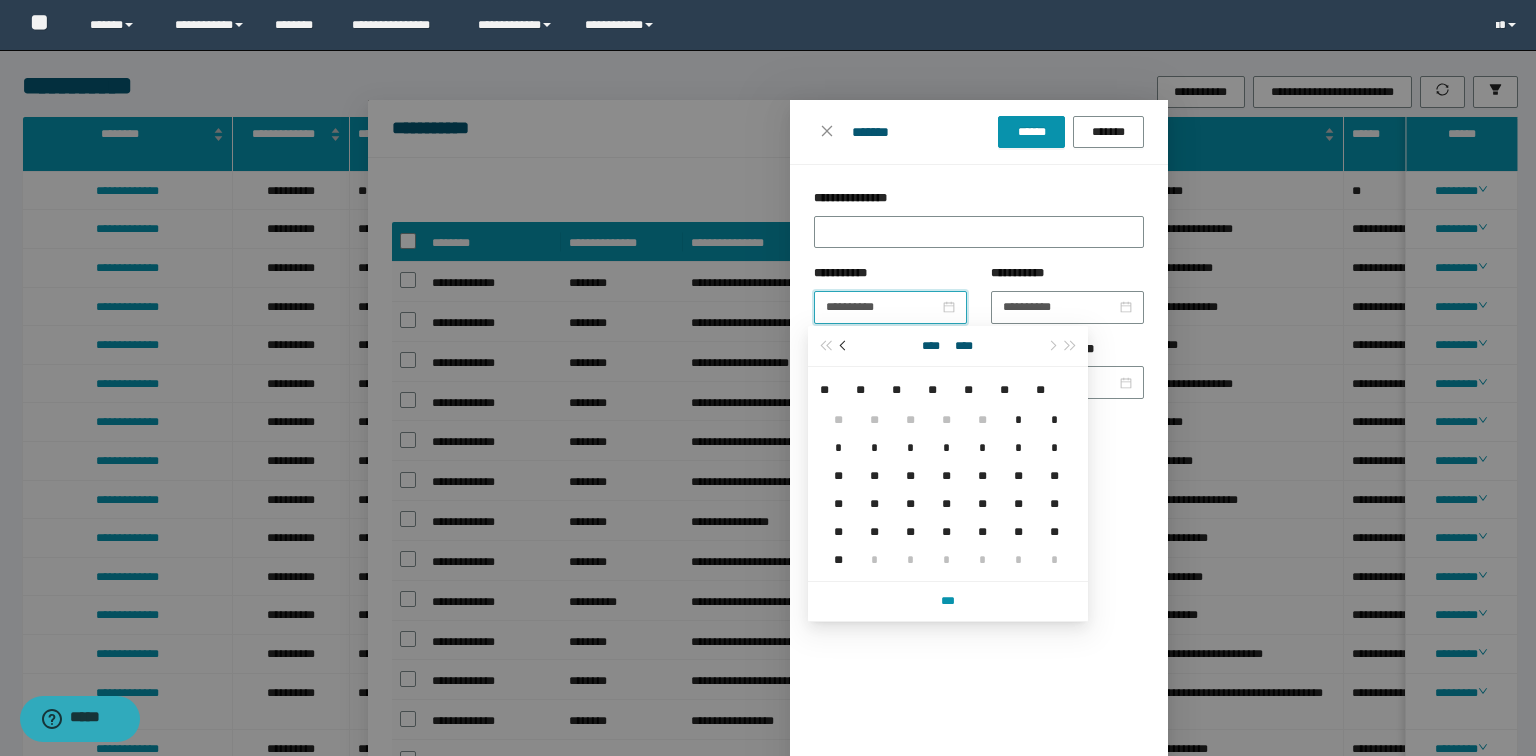 click at bounding box center [845, 346] 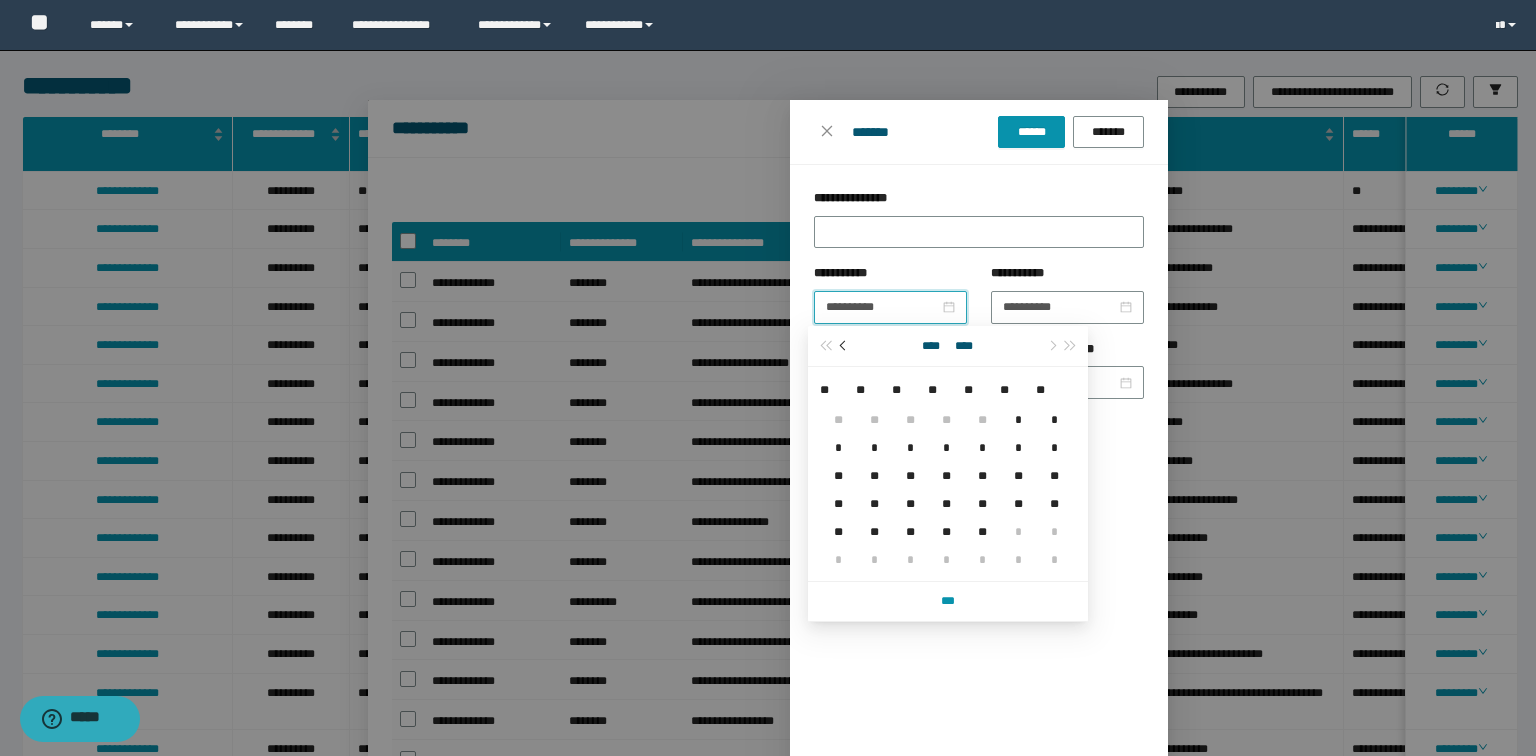 click at bounding box center (845, 346) 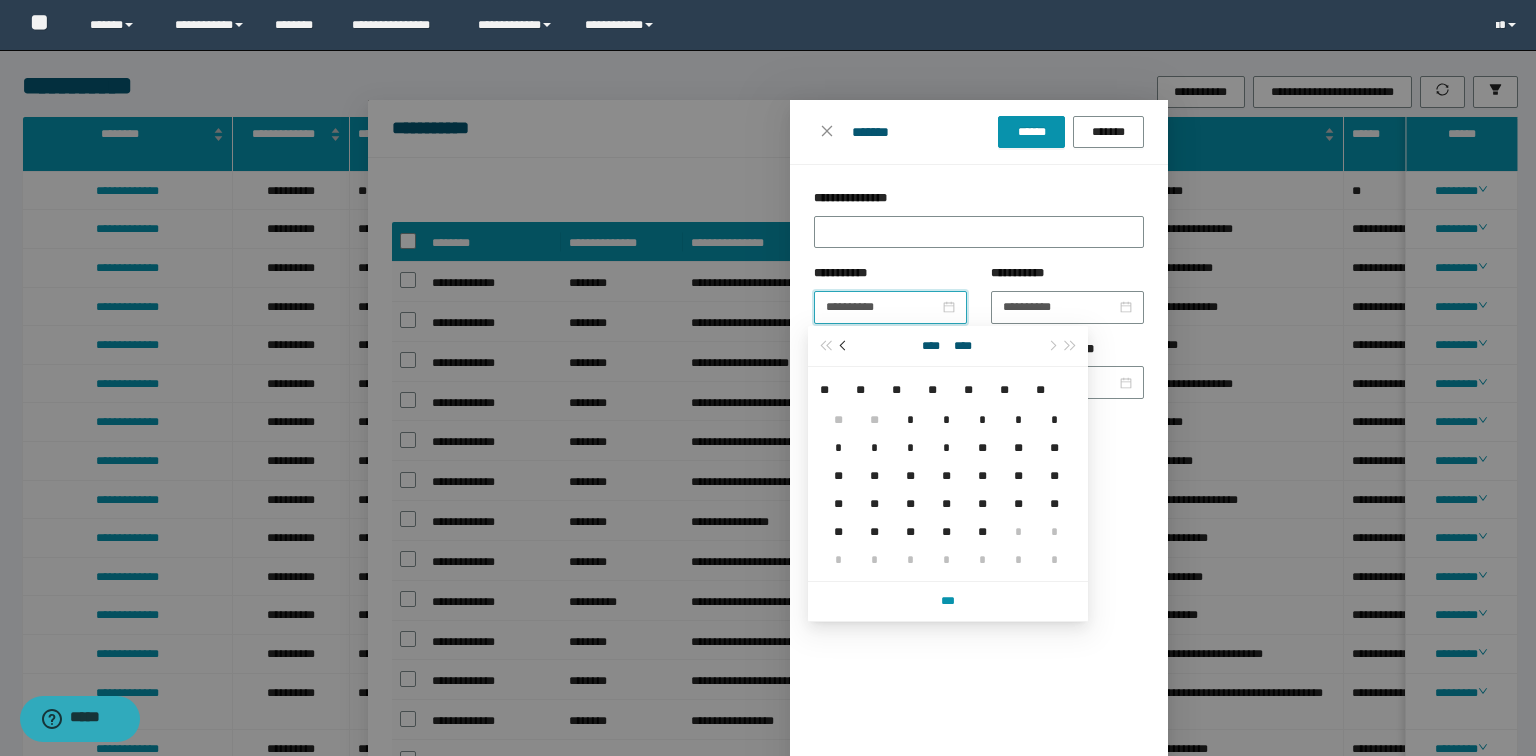 click at bounding box center [845, 346] 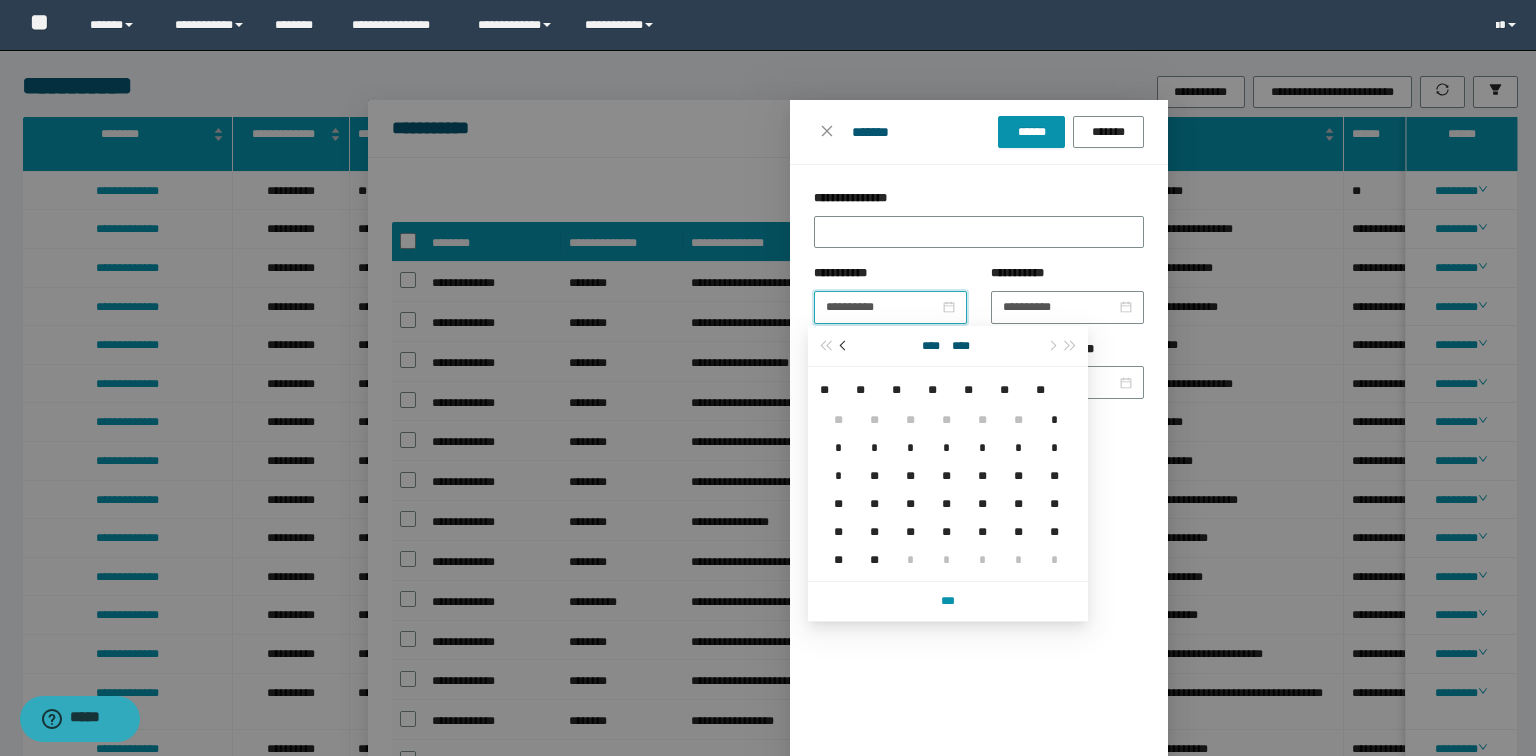 click at bounding box center (845, 346) 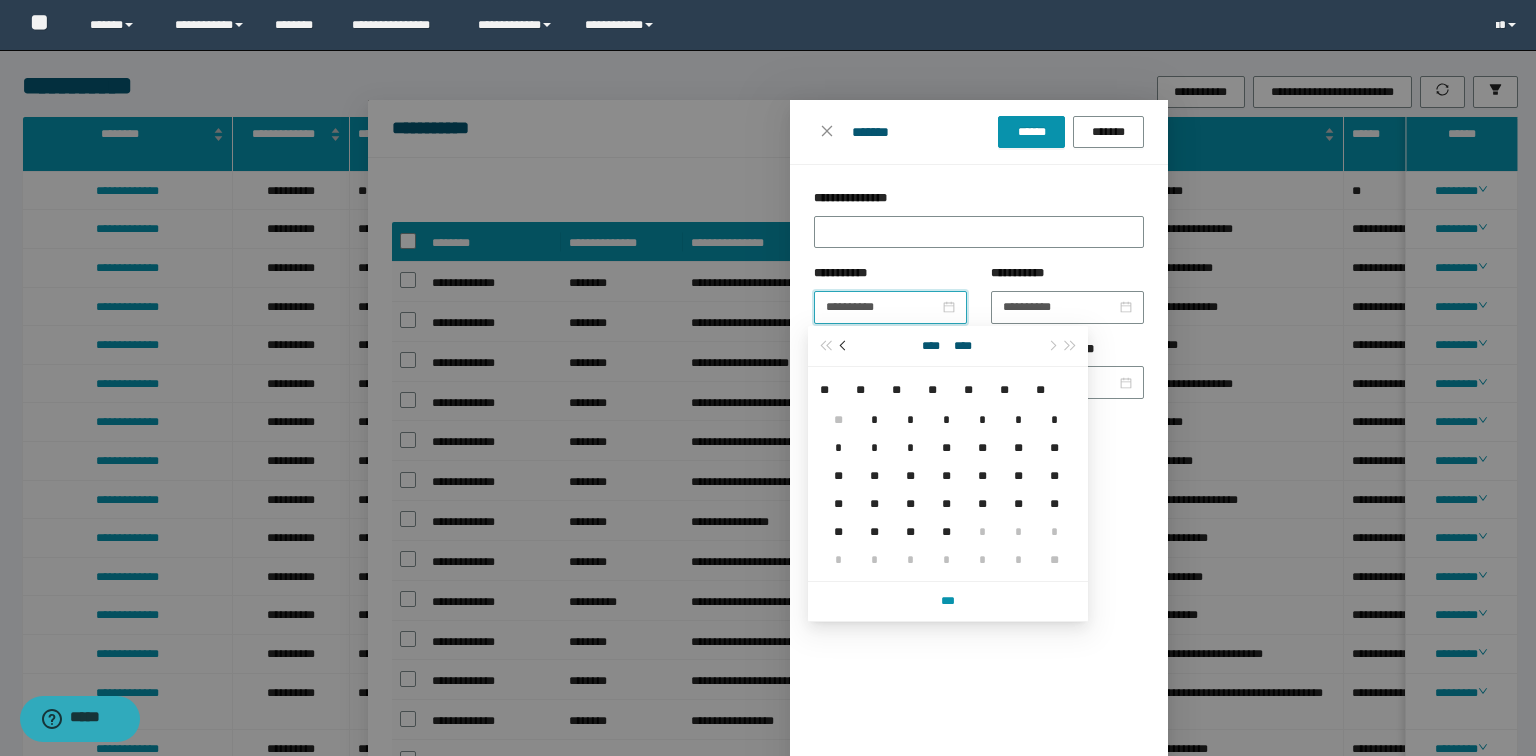 click at bounding box center (845, 346) 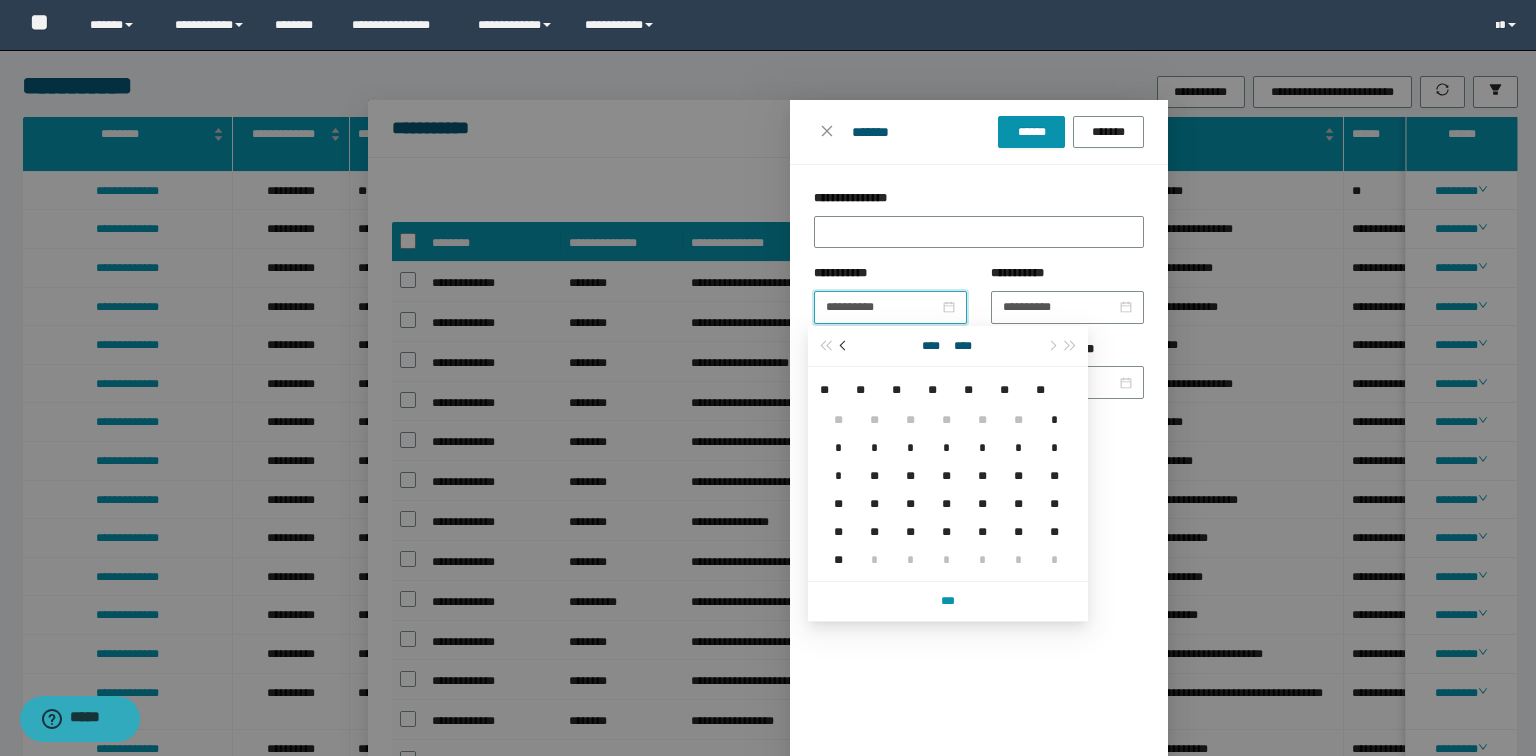 click at bounding box center (845, 346) 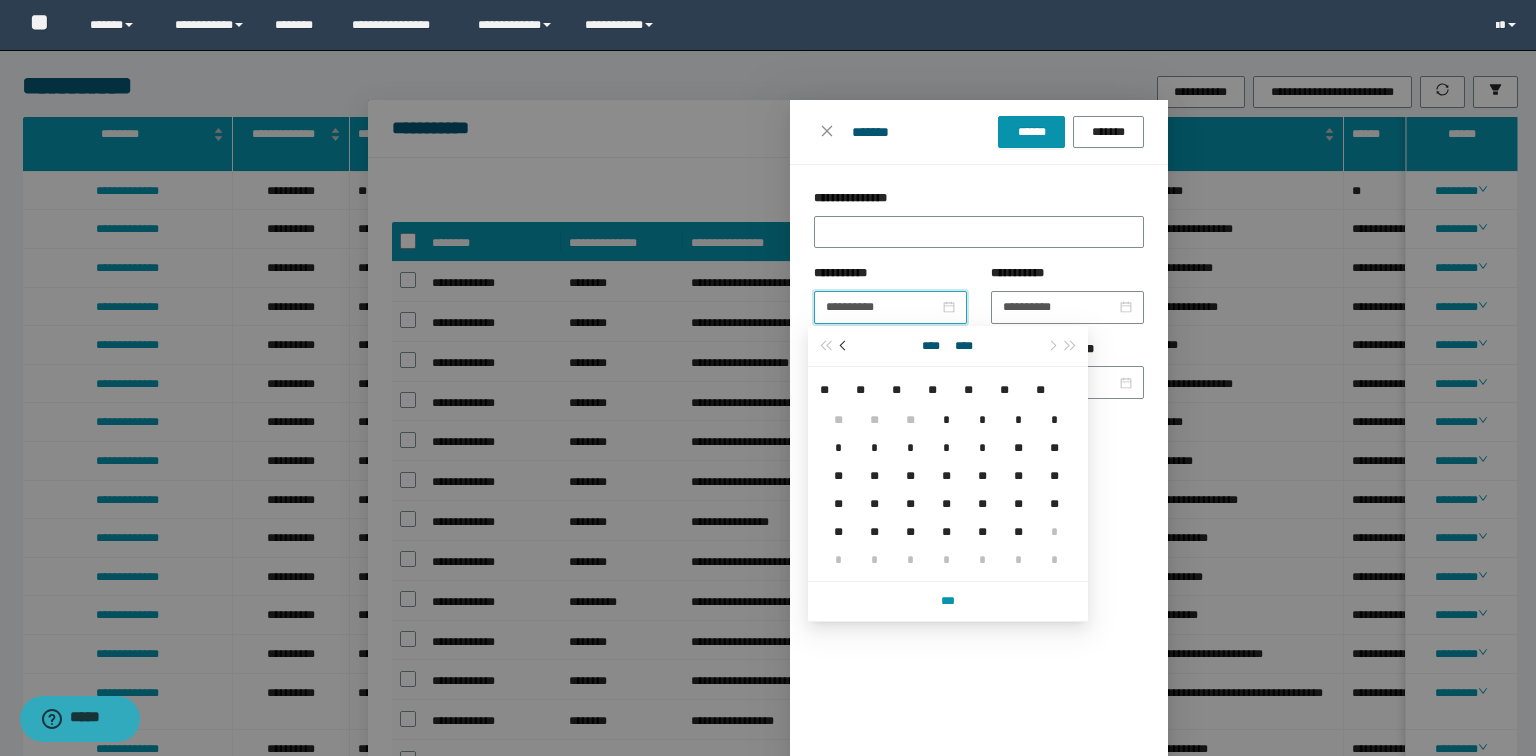 click at bounding box center (845, 346) 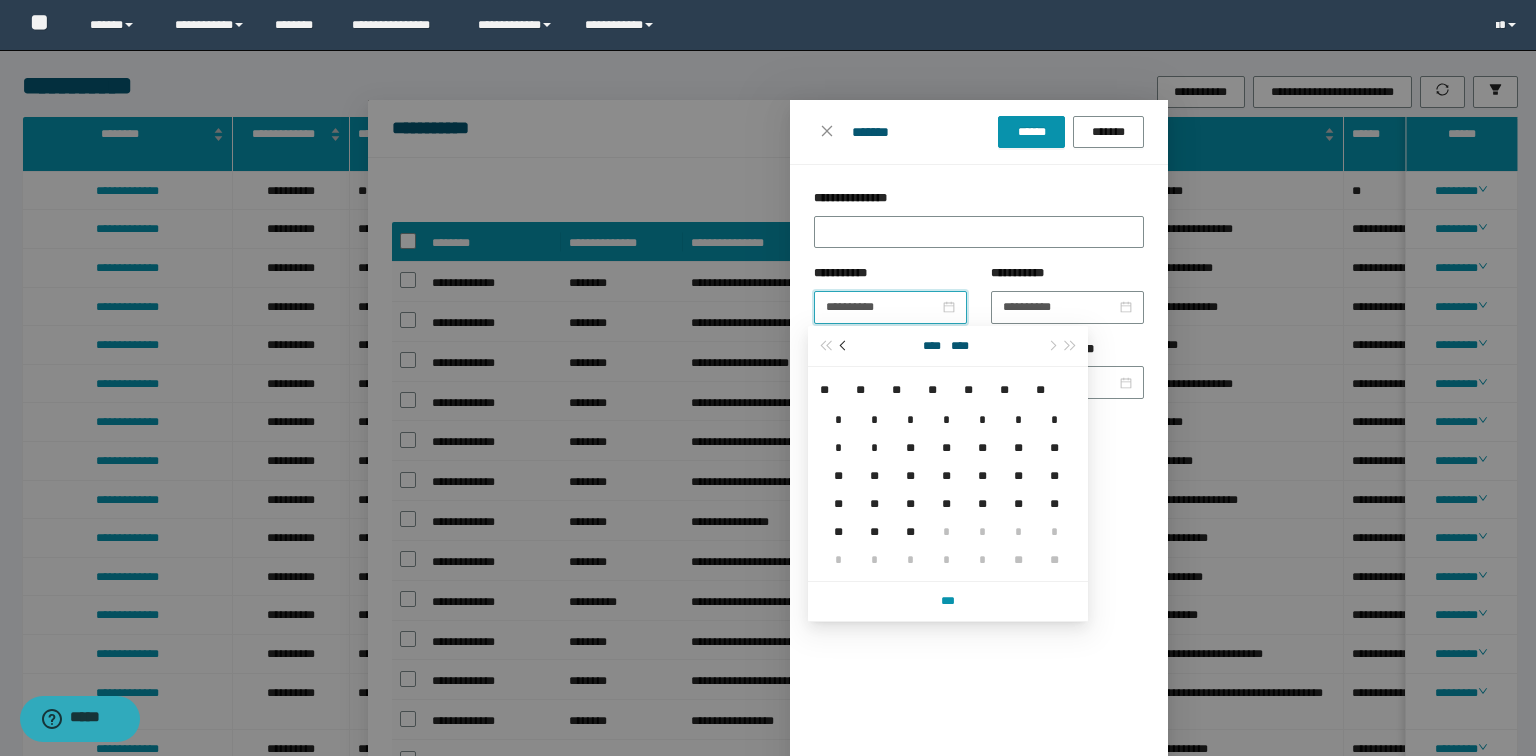 click at bounding box center (845, 346) 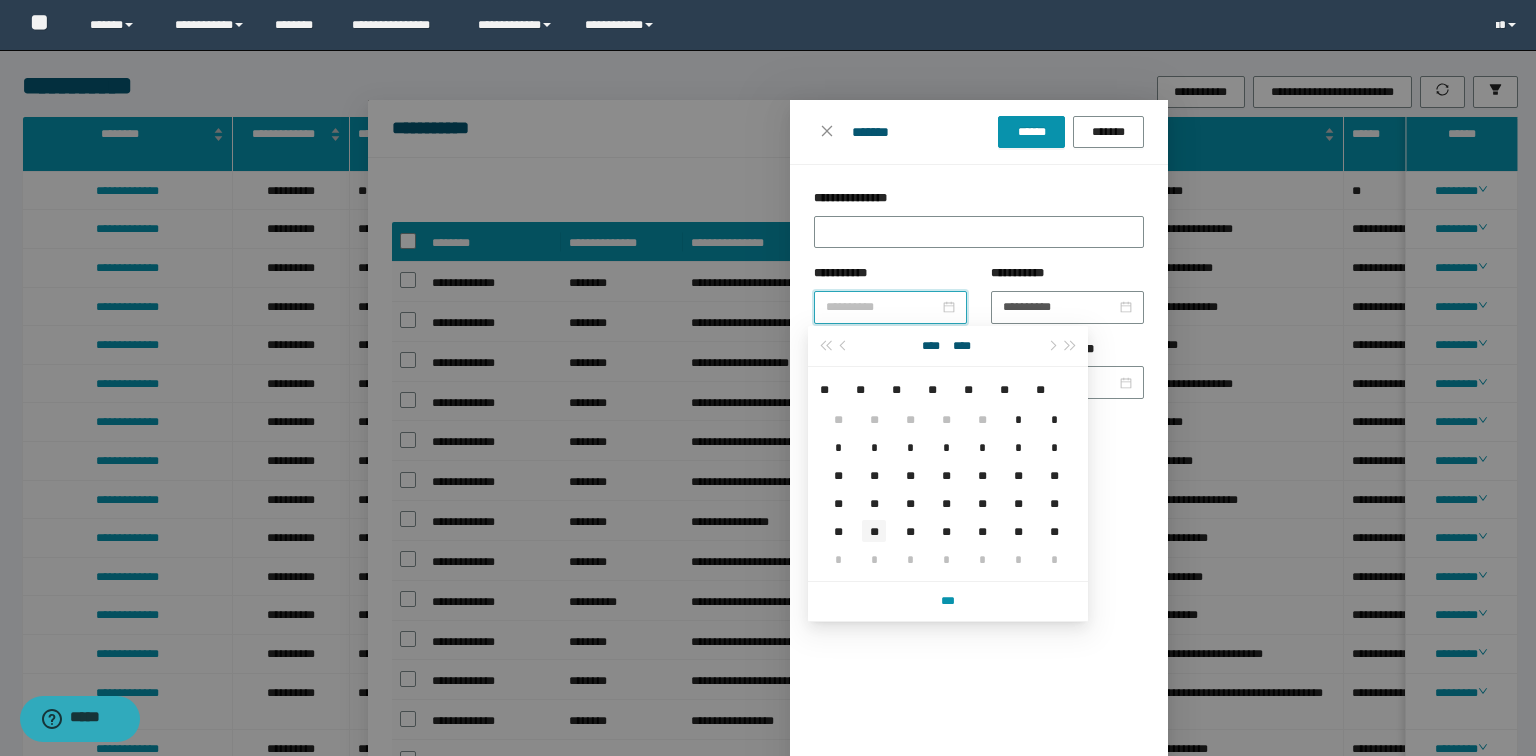 type on "**********" 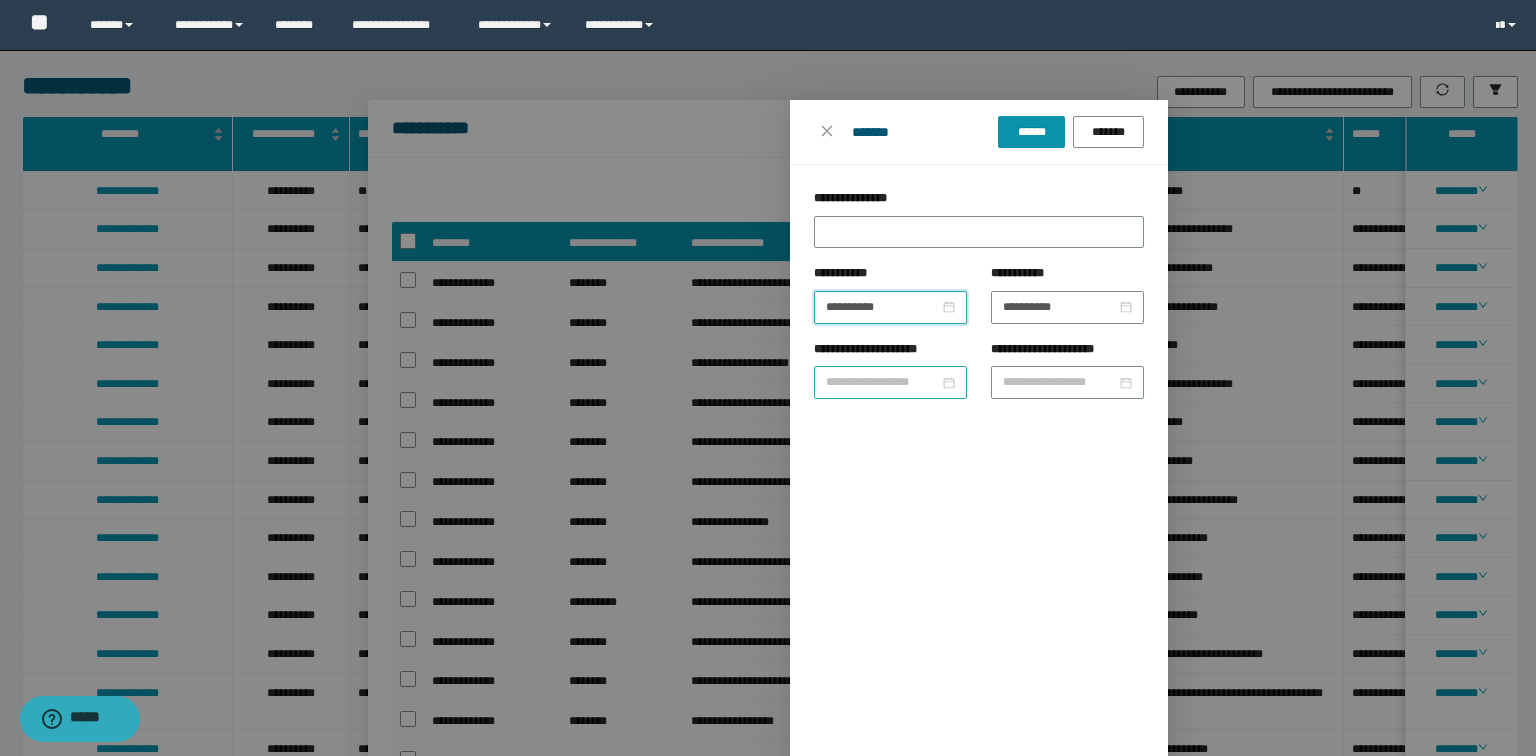 click on "**********" at bounding box center (882, 382) 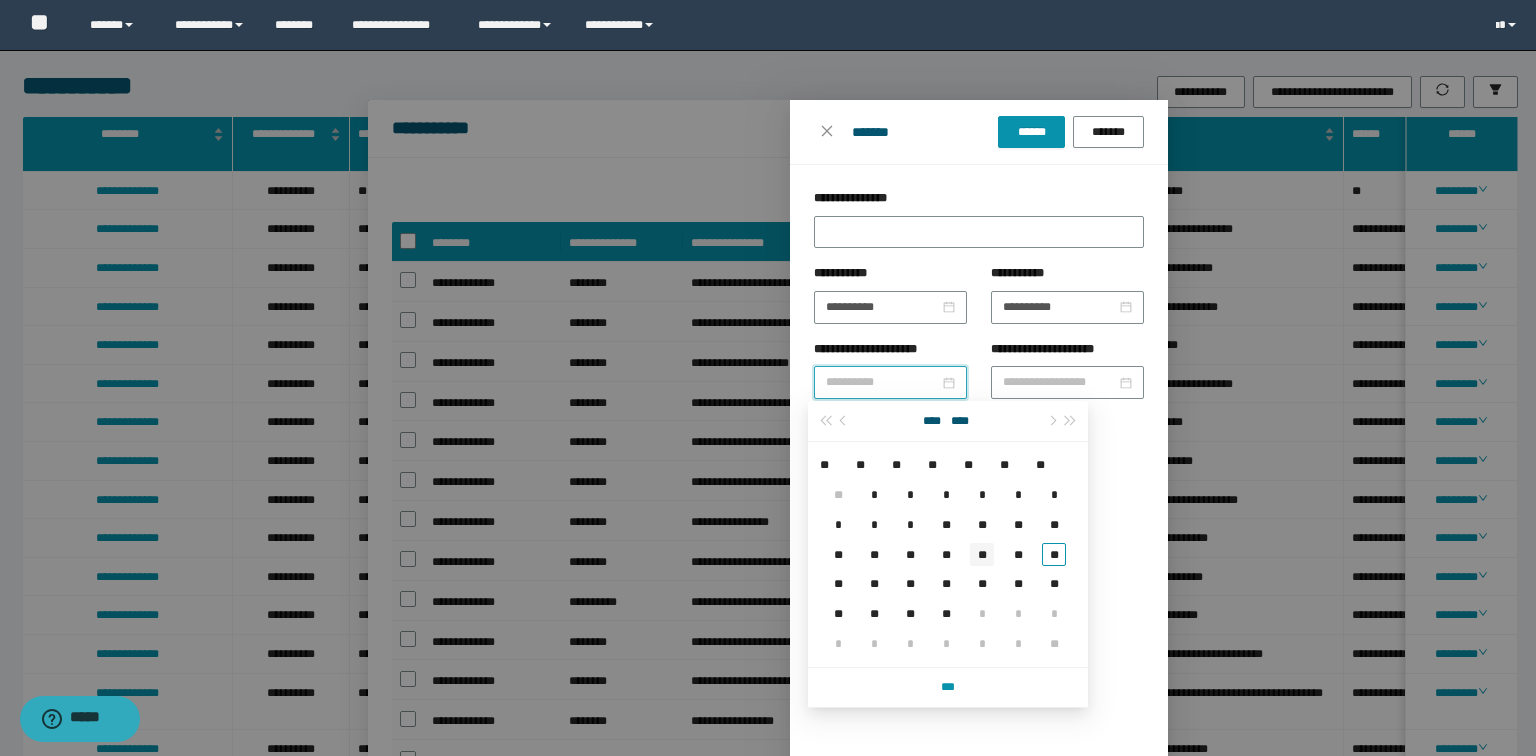 type on "**********" 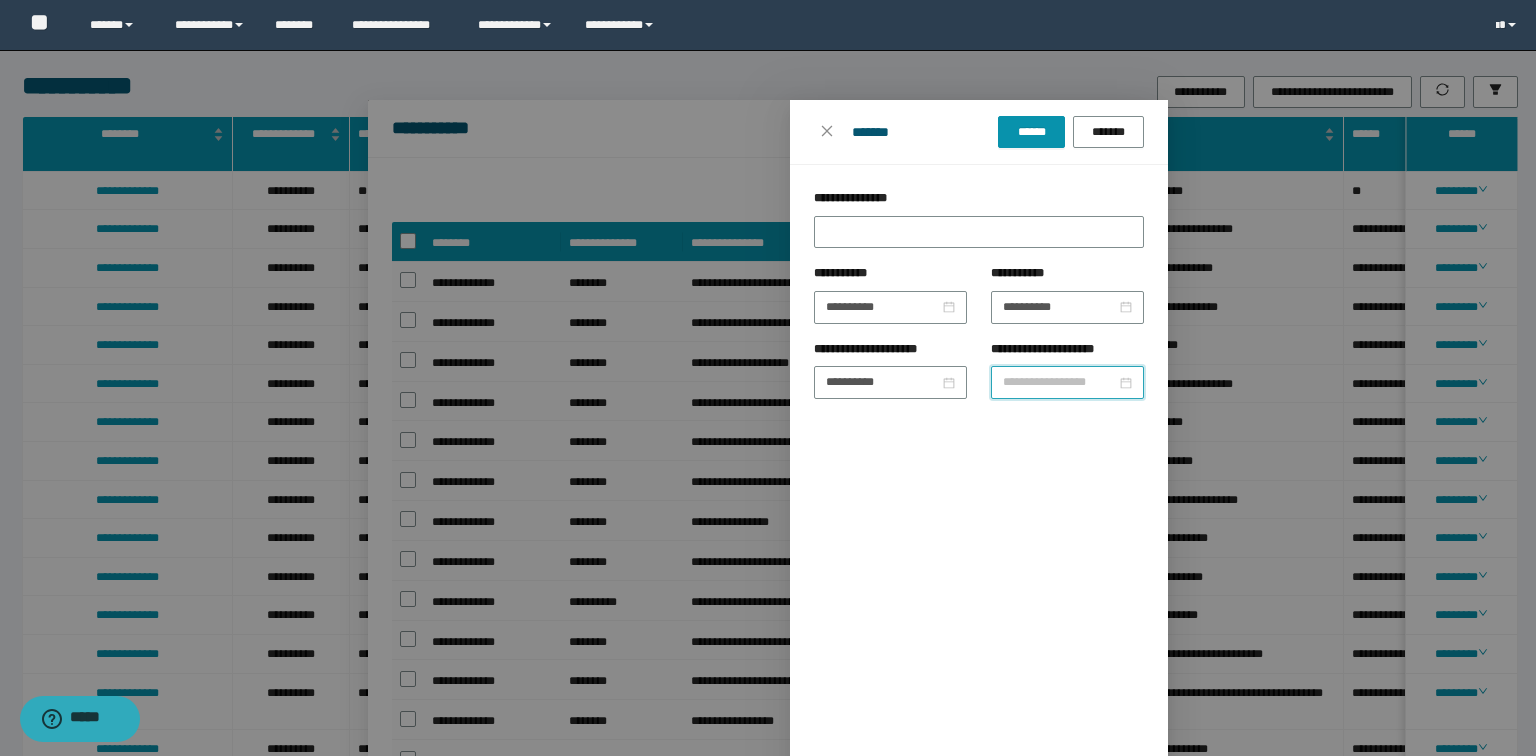 click on "**********" at bounding box center [1059, 382] 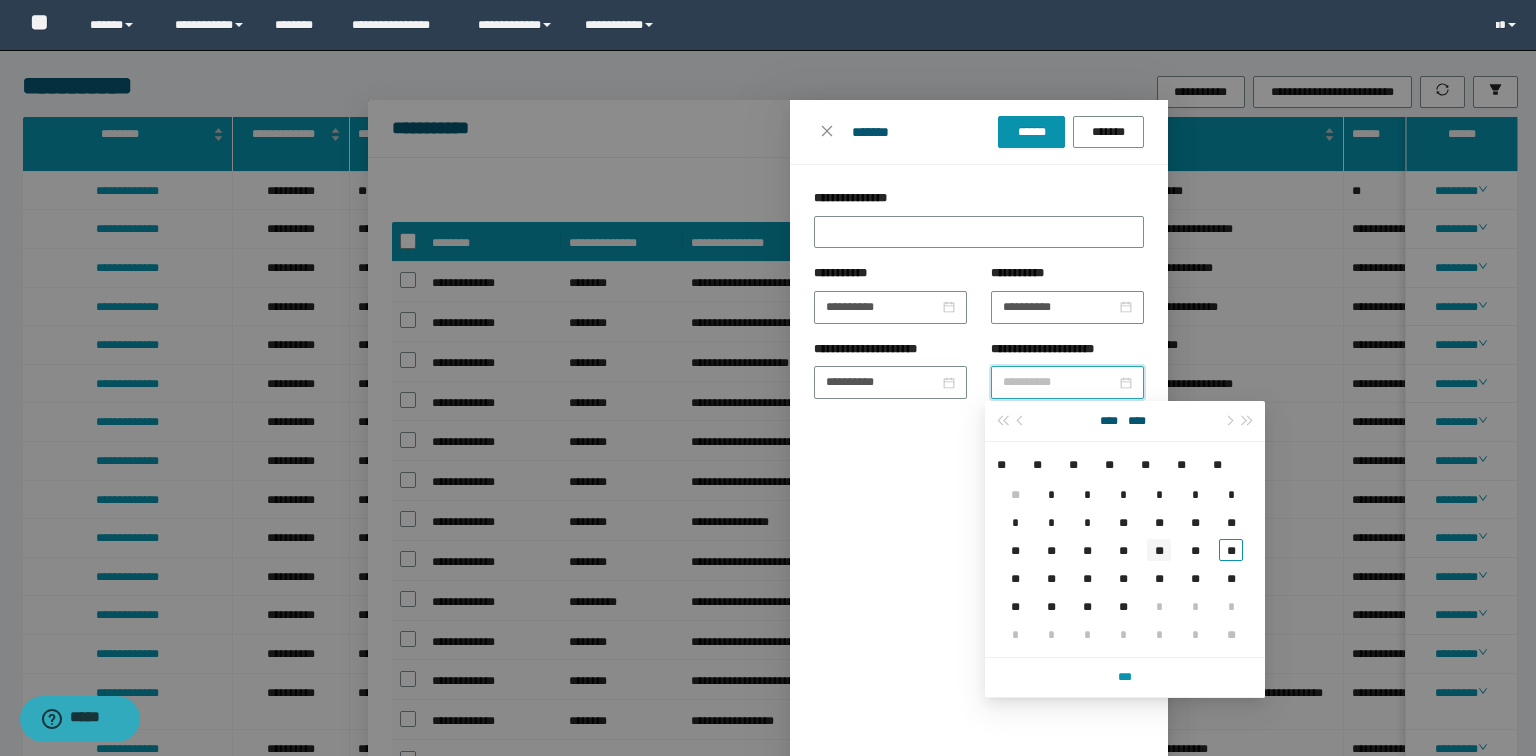 type on "**********" 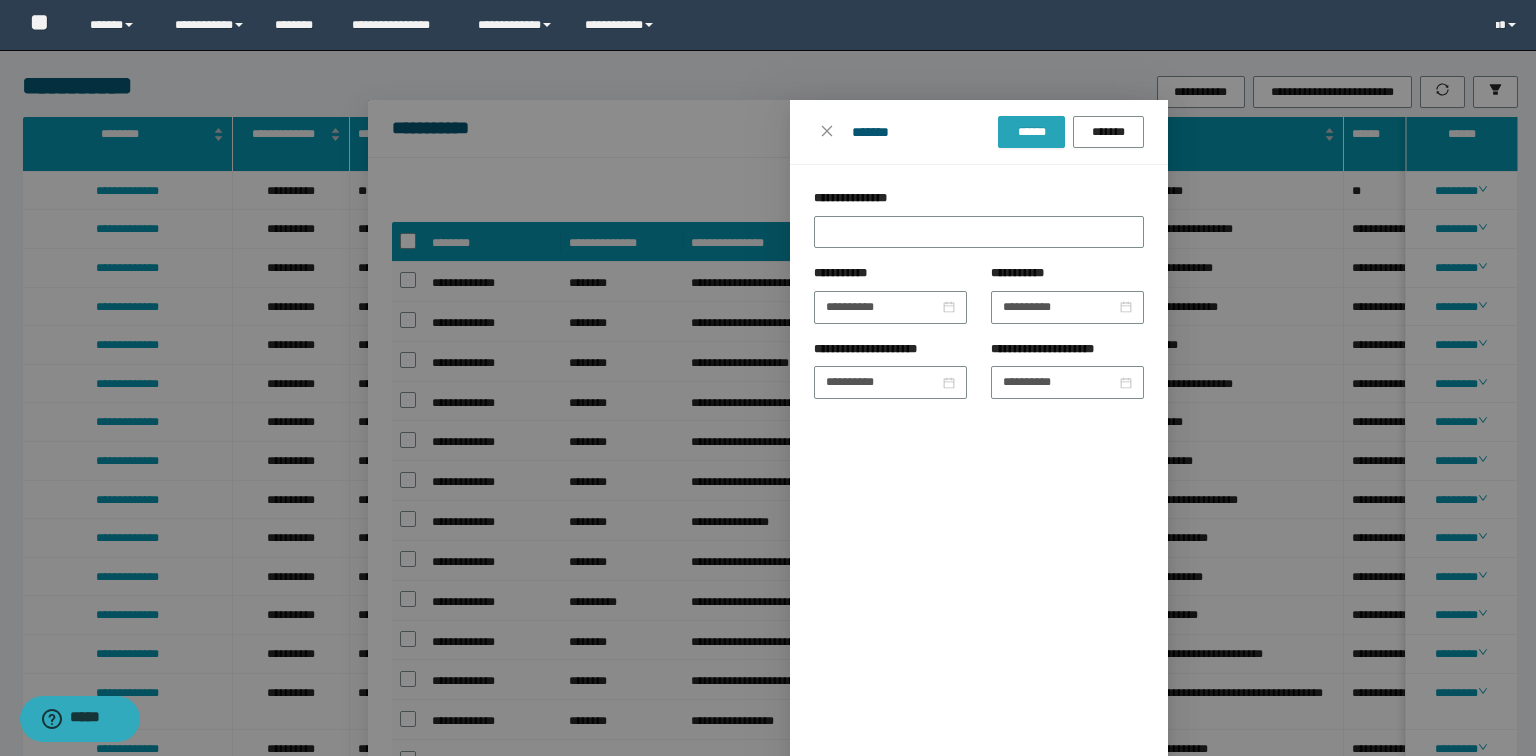 click on "******" at bounding box center [1031, 132] 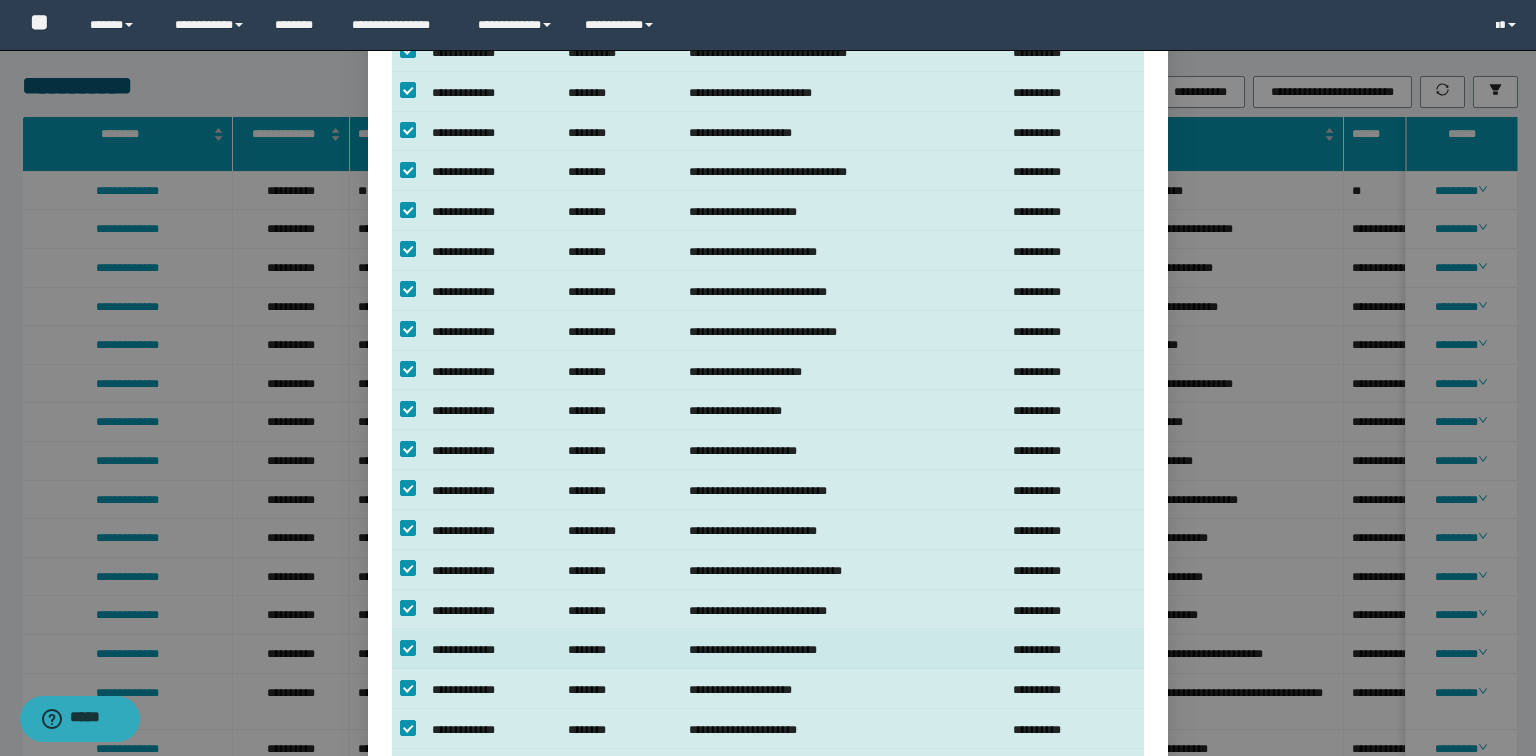scroll, scrollTop: 1628, scrollLeft: 0, axis: vertical 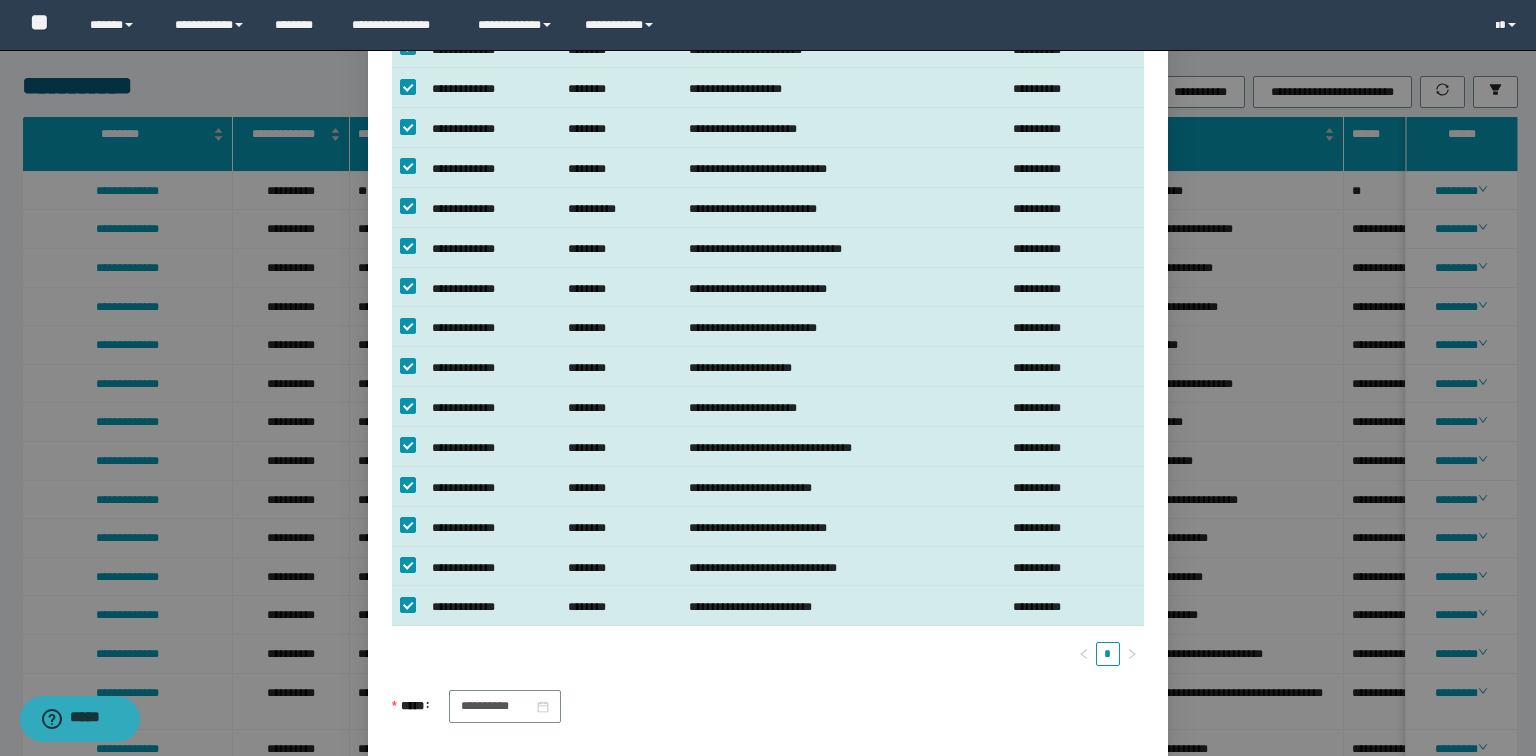 click on "**********" at bounding box center (1036, 798) 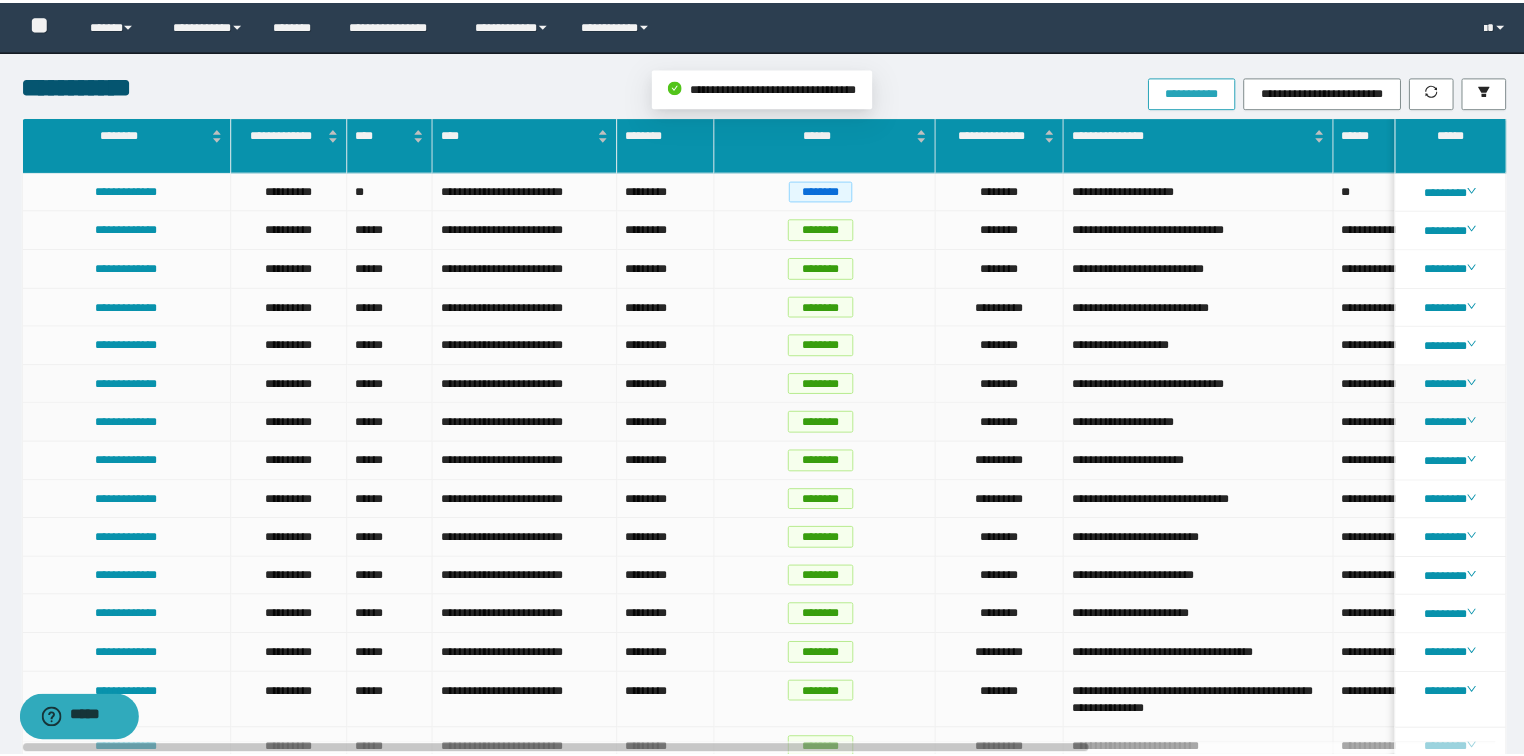 scroll, scrollTop: 0, scrollLeft: 0, axis: both 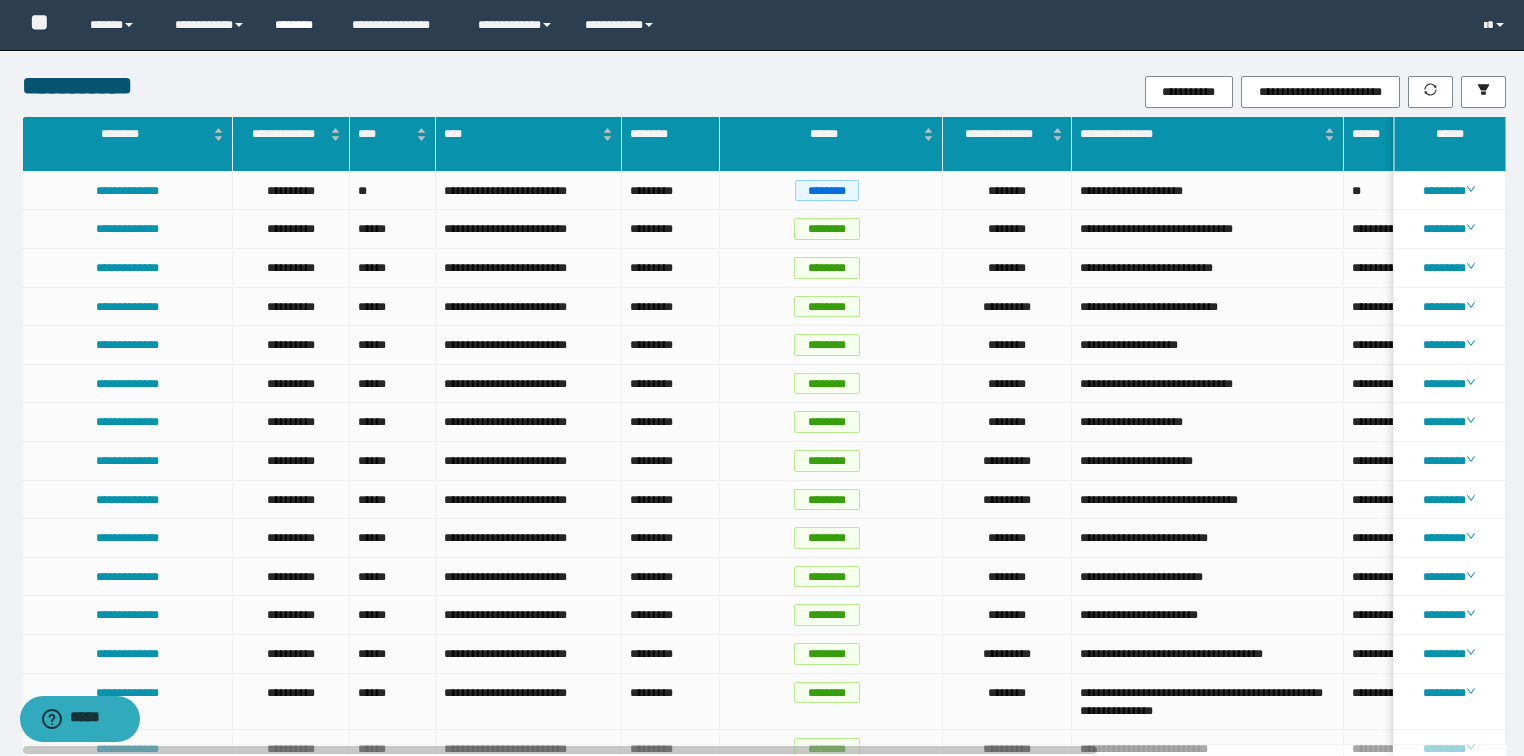 click on "********" at bounding box center (298, 25) 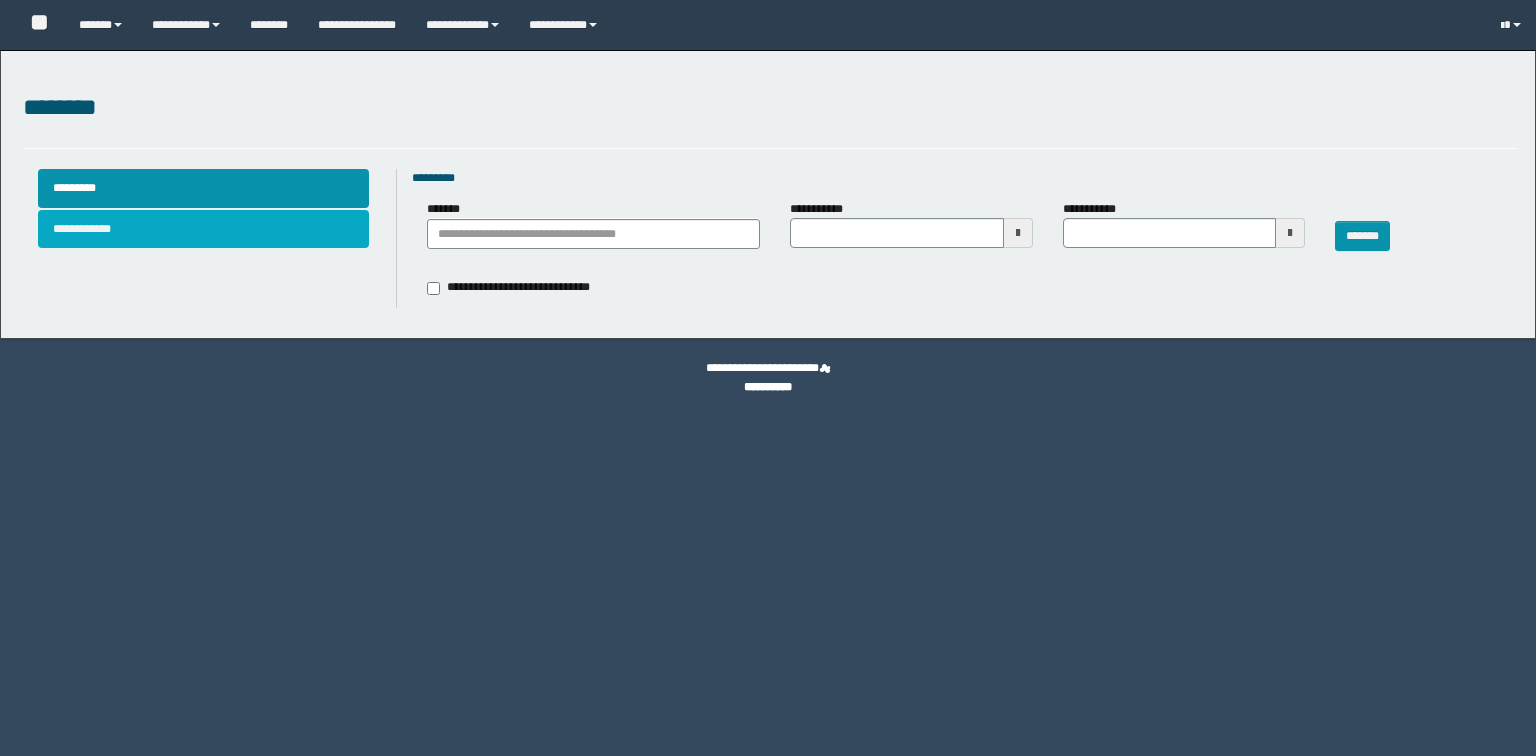 scroll, scrollTop: 0, scrollLeft: 0, axis: both 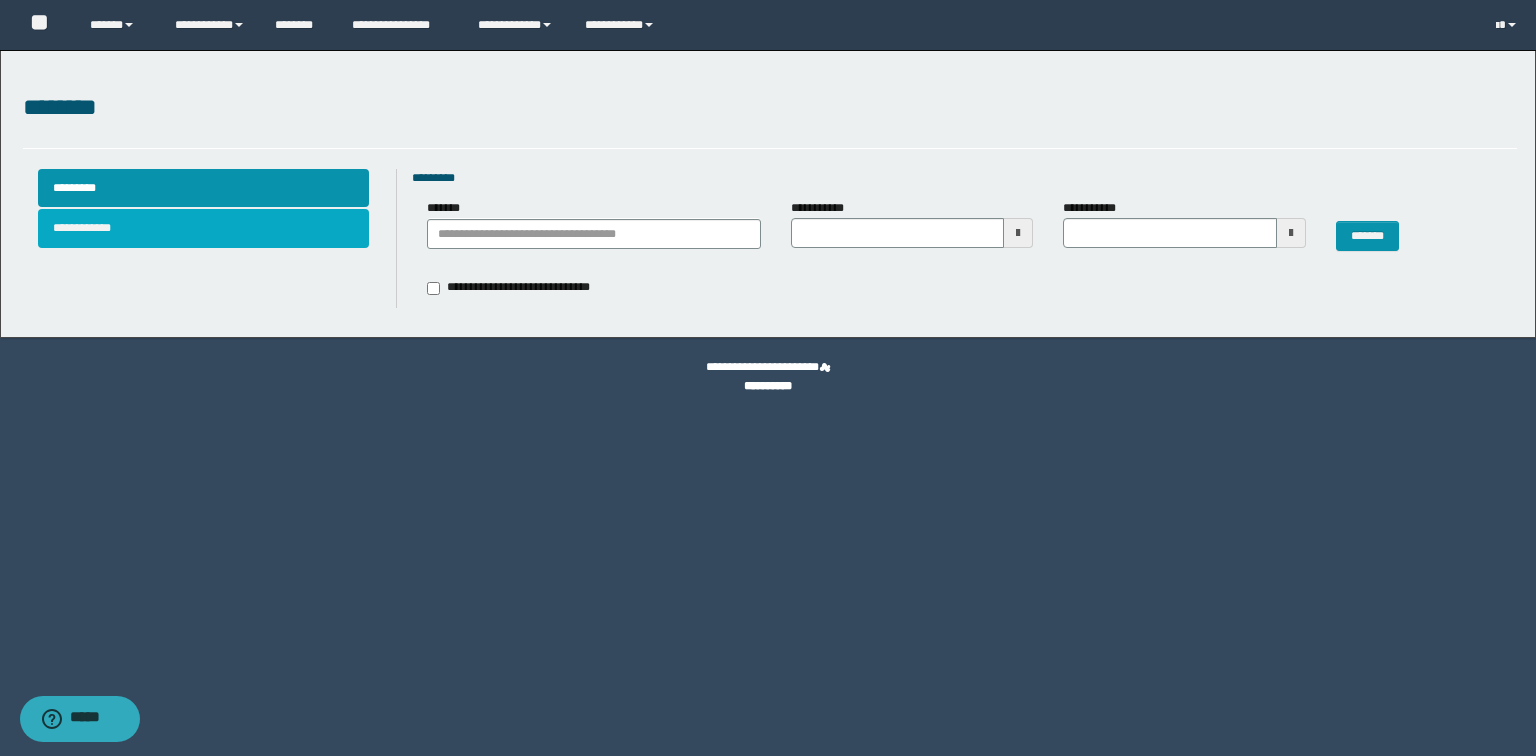 click on "**********" at bounding box center [204, 228] 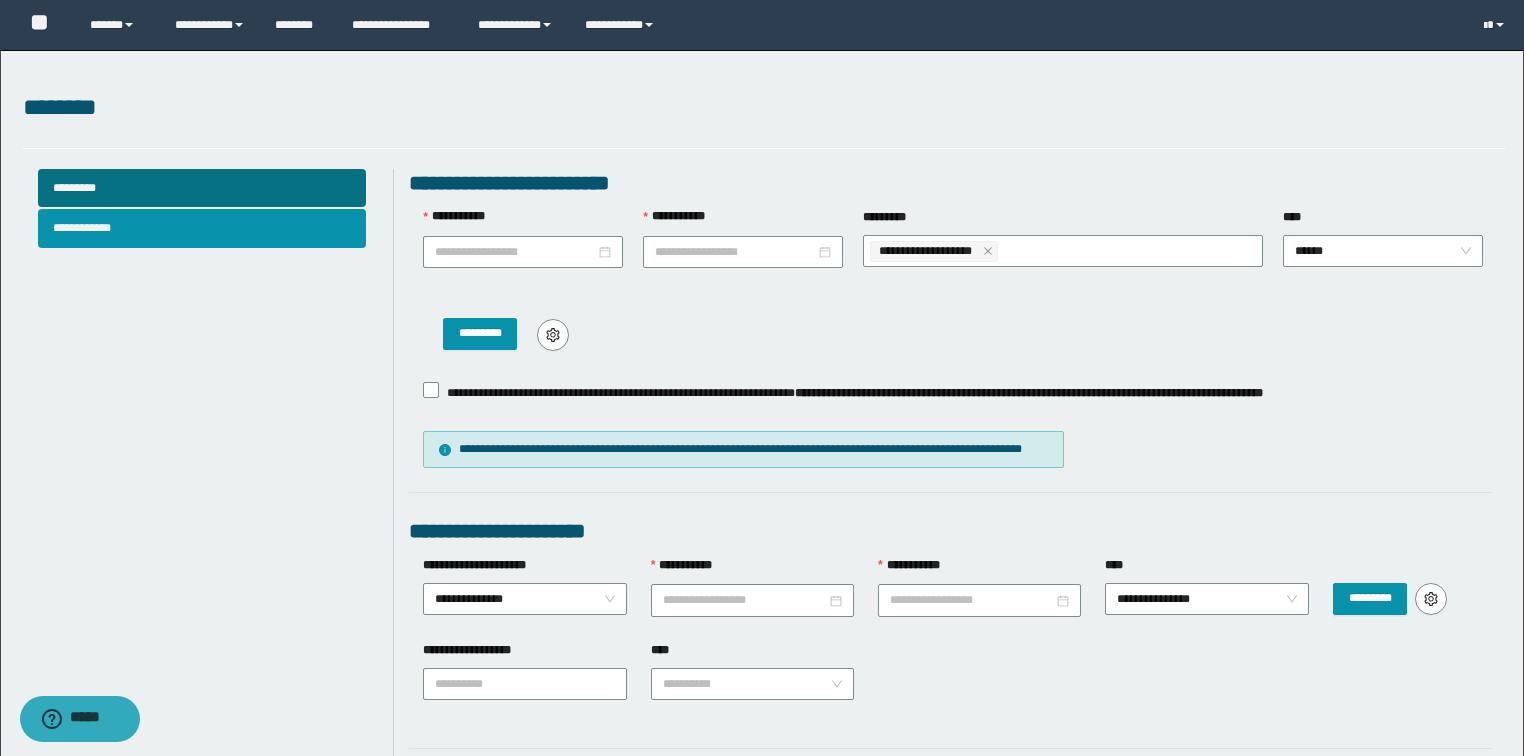 scroll, scrollTop: 856, scrollLeft: 0, axis: vertical 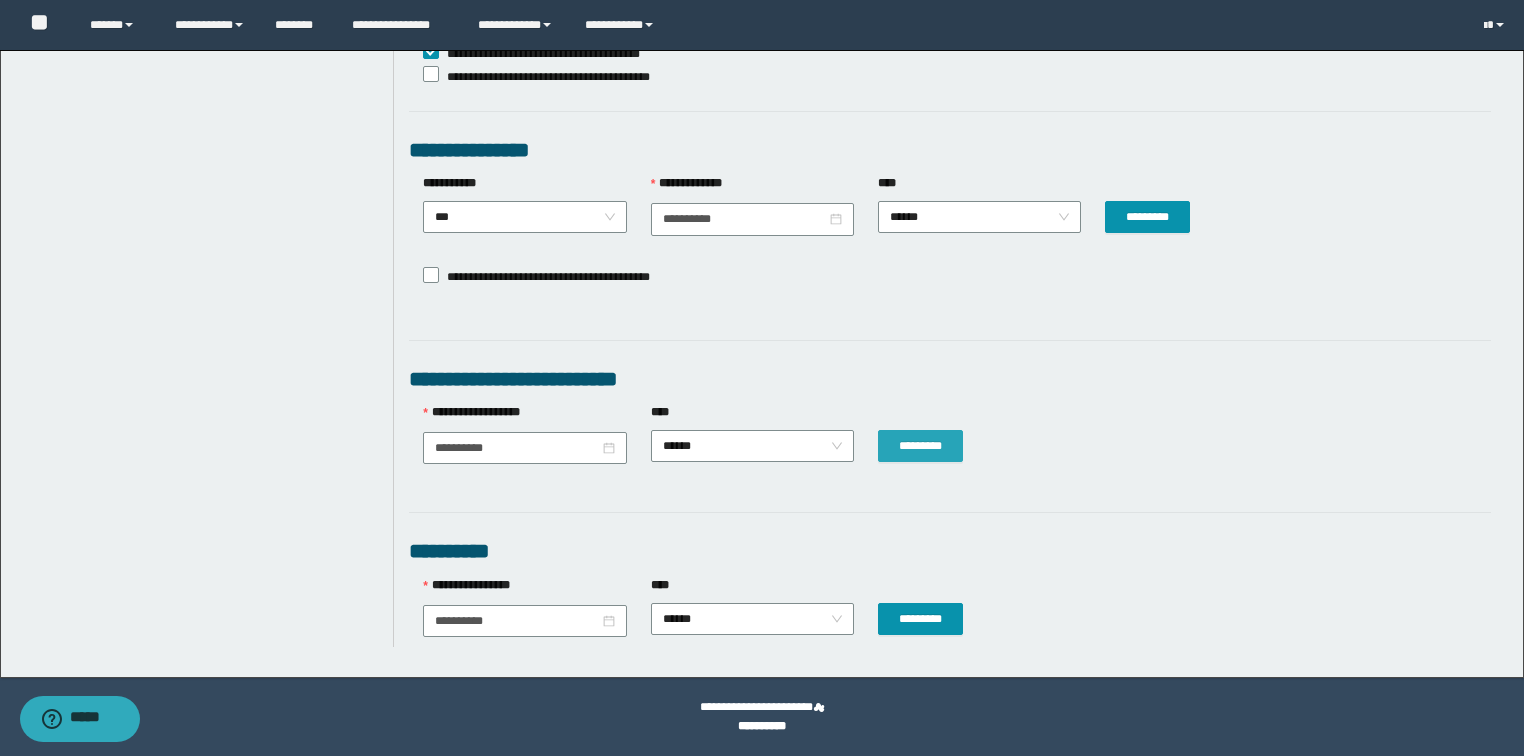 click on "*********" at bounding box center [920, 446] 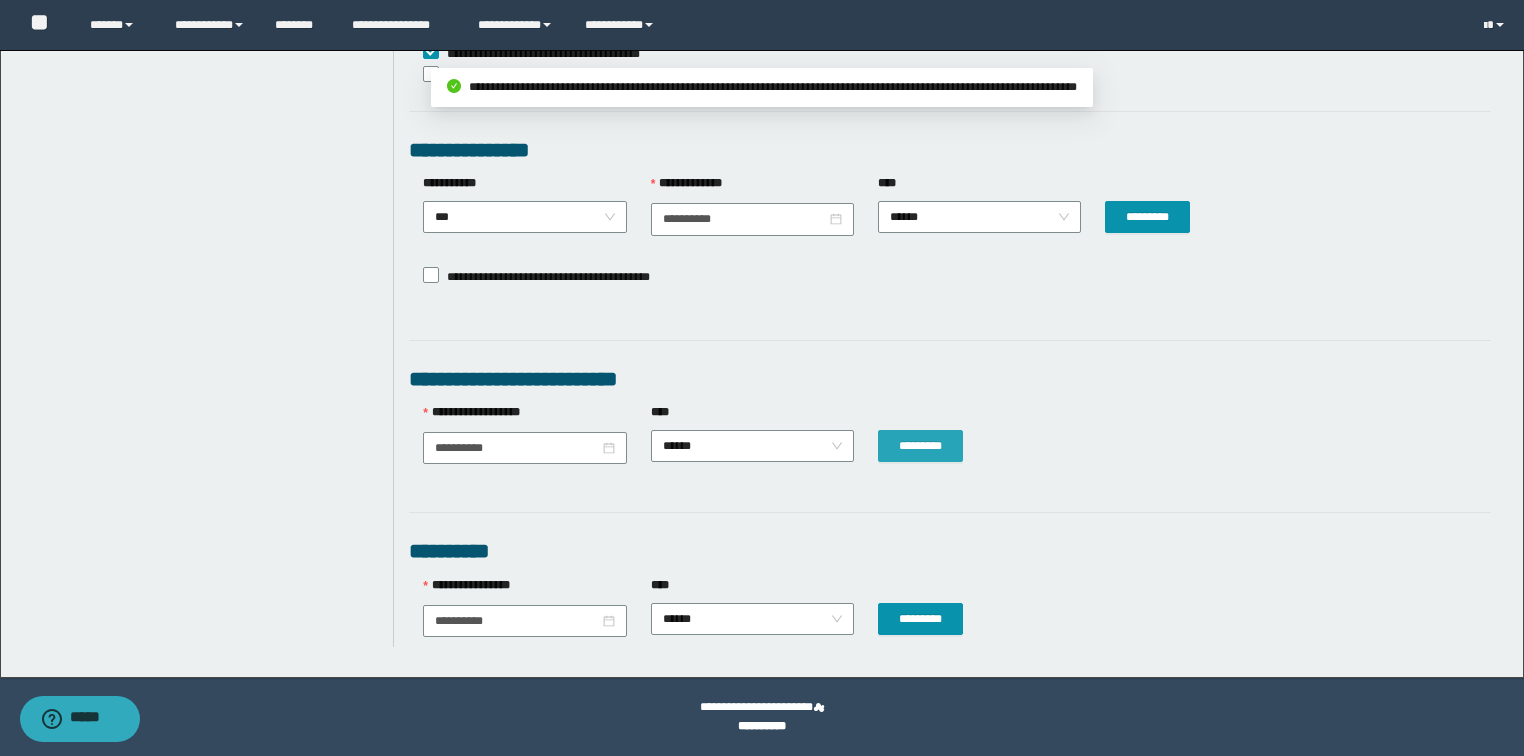 type 